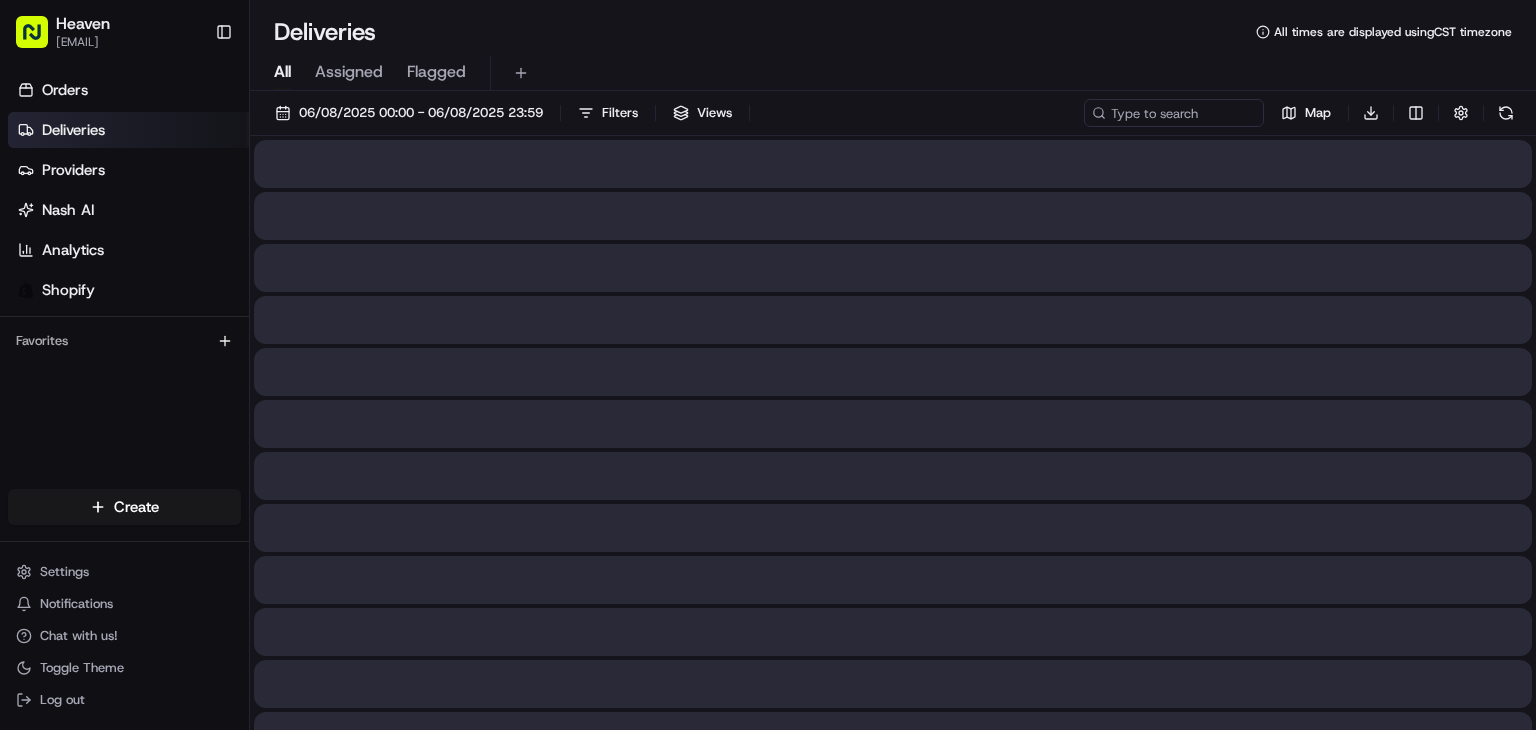 scroll, scrollTop: 0, scrollLeft: 0, axis: both 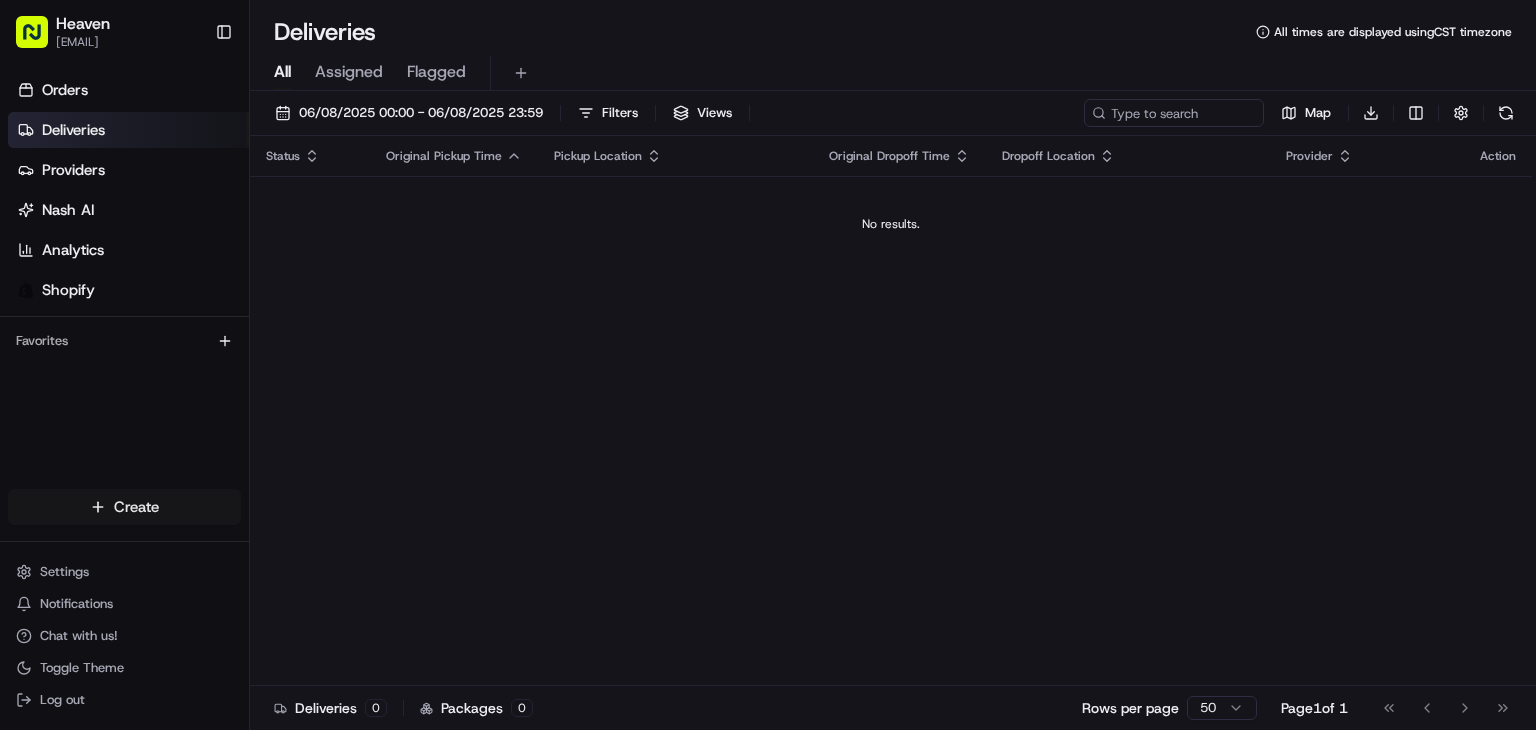 click on "[EMAIL] Toggle Sidebar Orders Deliveries Providers Nash AI Analytics Shopify Favorites Main Menu Members & Organization Organization Users Roles Preferences Customization Tracking Orchestration Automations Dispatch Strategy Locations Pickup Locations Dropoff Locations Billing Billing Refund Requests Integrations Notification Triggers Webhooks API Keys Request Logs Create Settings Notifications Chat with us! Toggle Theme Log out Deliveries All times are displayed using CST timezone All Assigned Flagged 06/08/2025 00:00 - 06/08/2025 23:59 Filters Views Map Download Status Original Pickup Time Pickup Location Original Dropoff Time Dropoff Location Provider Action No results. Deliveries 0 Packages 0 Rows per page 50 Page 1 of 1 Go to first page Go to previous page Go to next page Go to last page
Create Create" at bounding box center [768, 365] 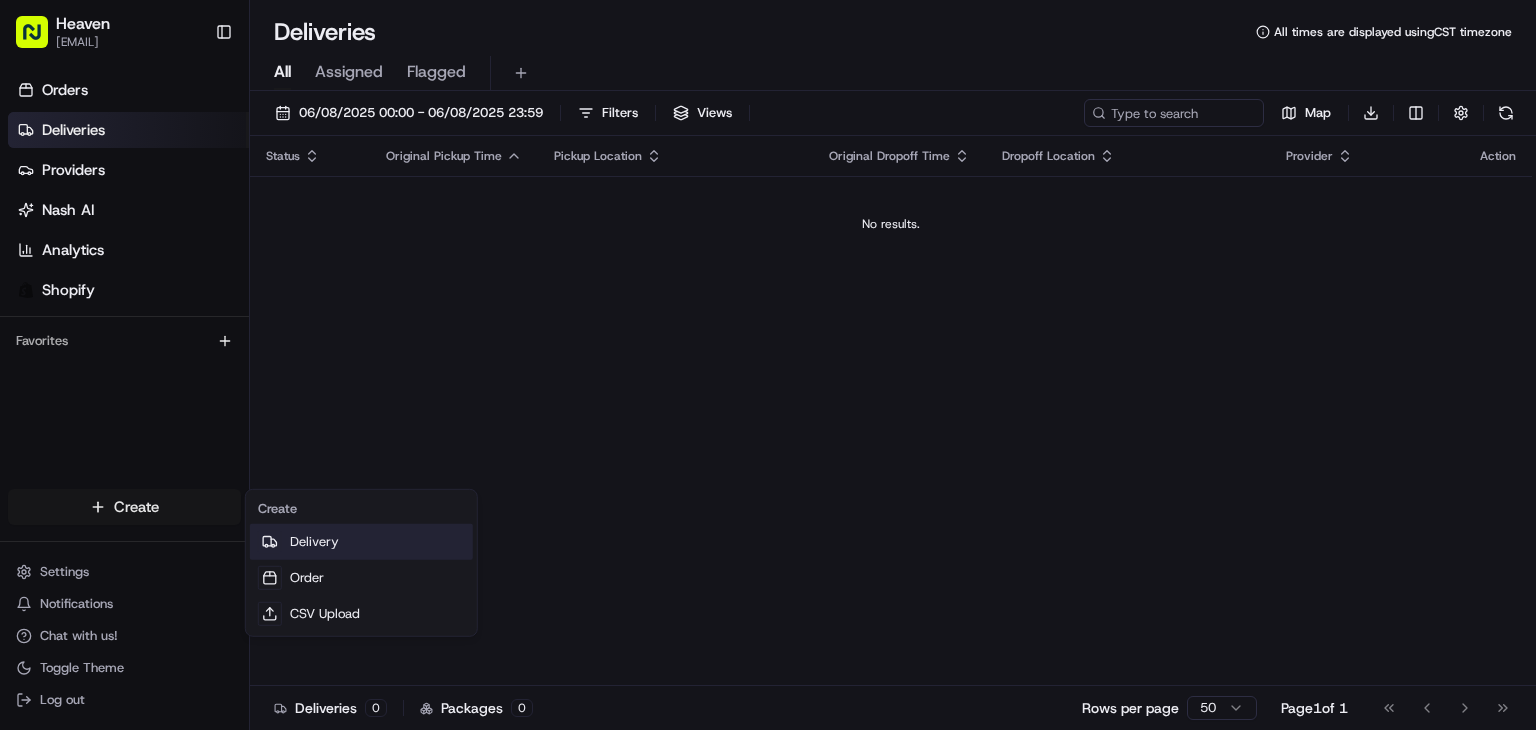 click on "Delivery" at bounding box center (361, 542) 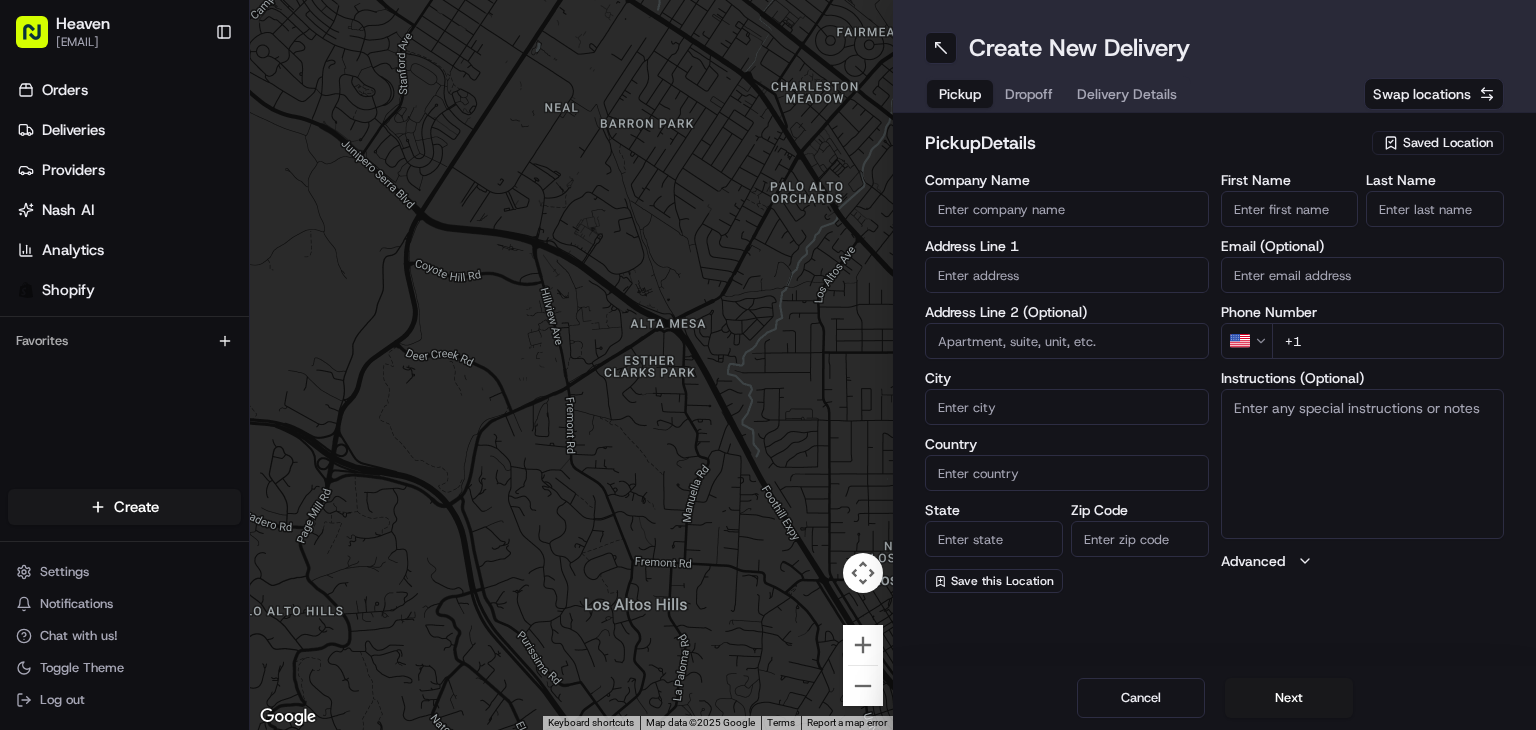 click on "Saved Location" at bounding box center [1448, 143] 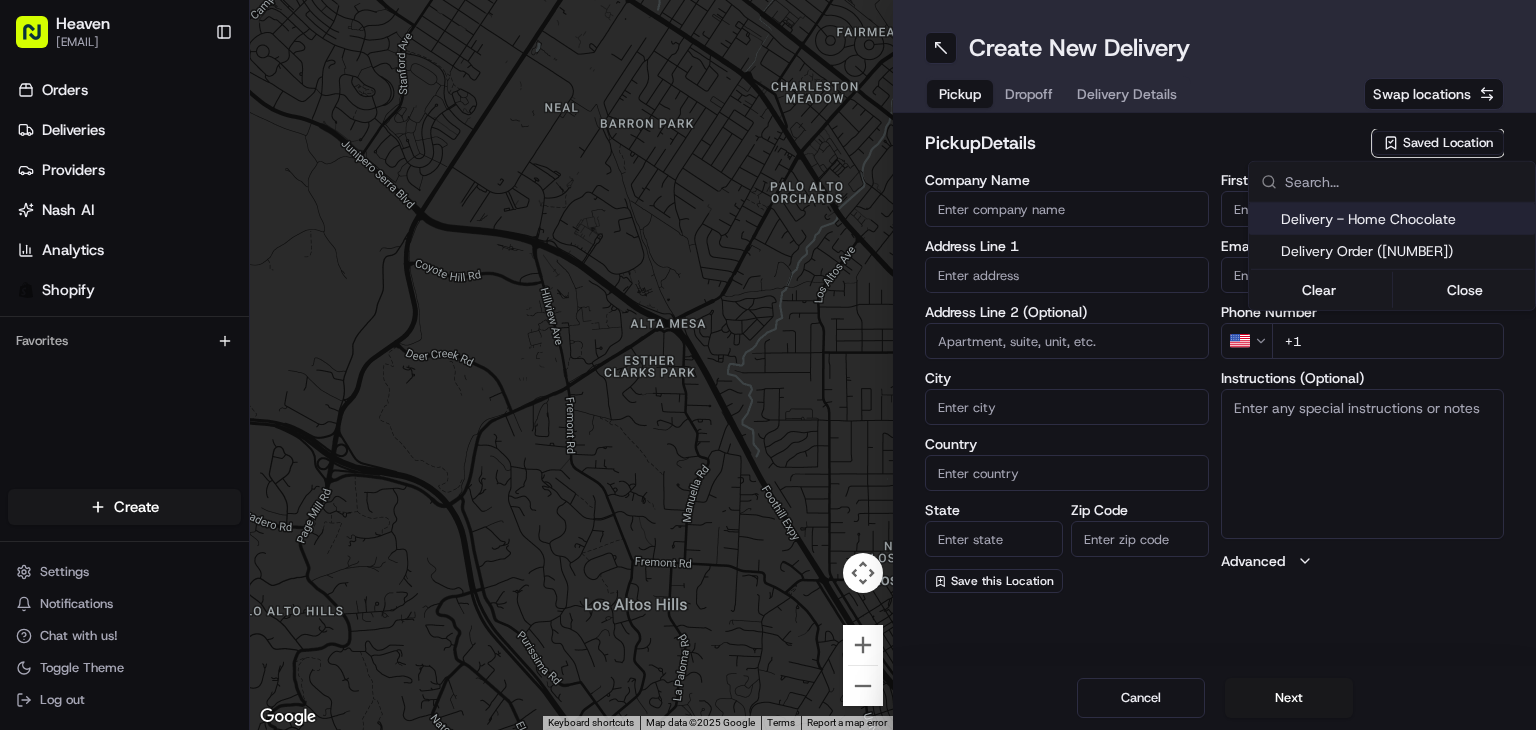 click on "Delivery - Home Chocolate" at bounding box center (1404, 219) 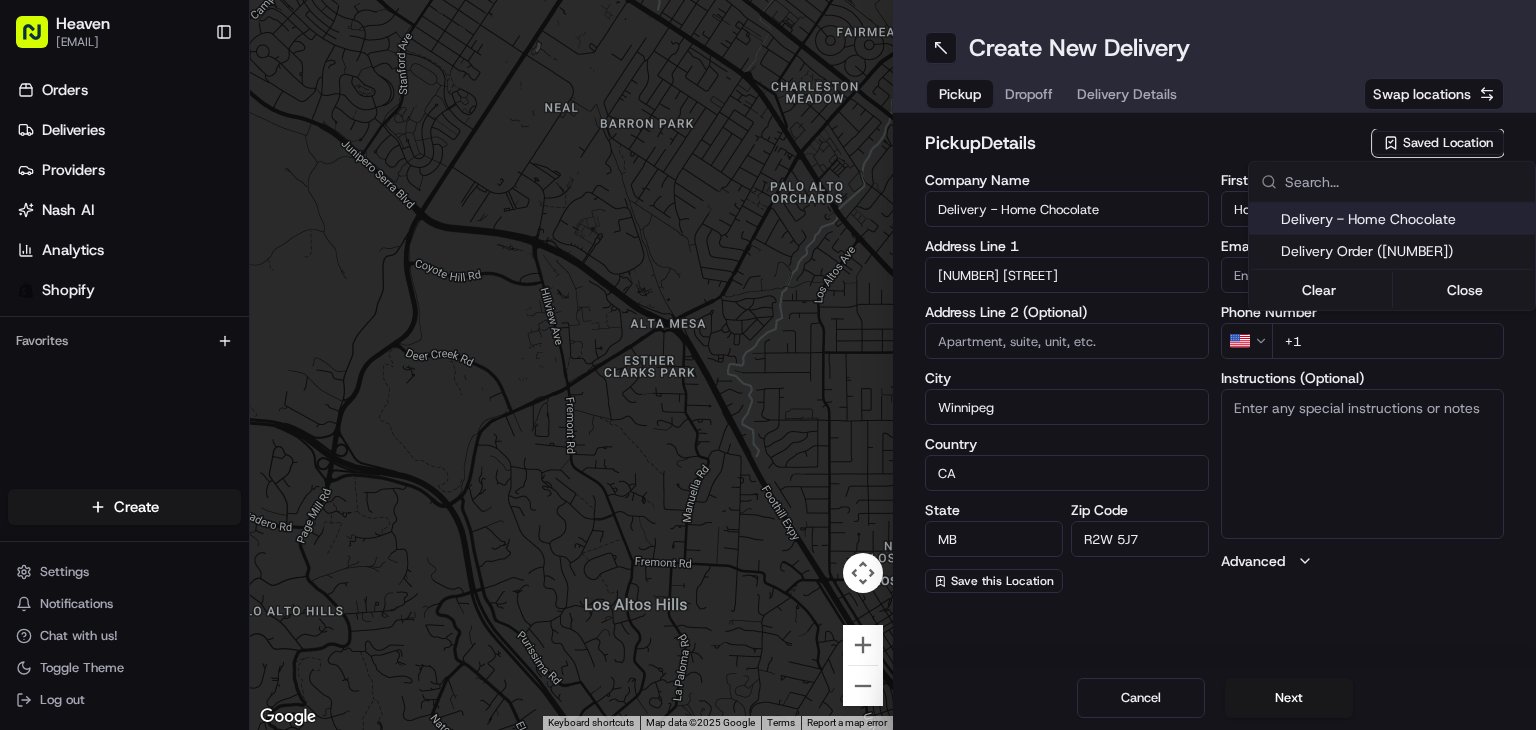 type on "[PHONE]" 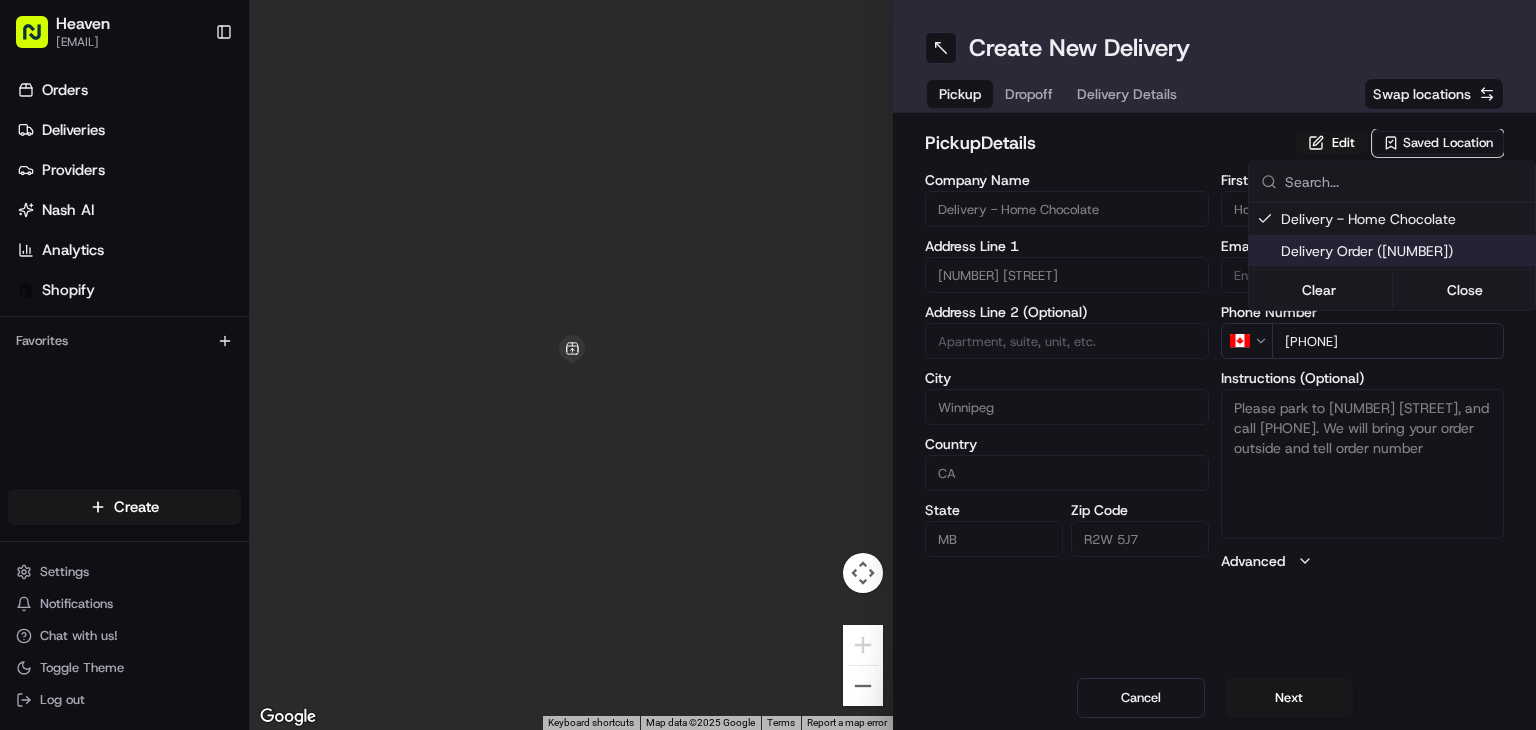 click on "[EMAIL] Toggle Sidebar Orders Deliveries Providers Nash AI Analytics Shopify Favorites Main Menu Members & Organization Organization Users Roles Preferences Customization Tracking Orchestration Automations Dispatch Strategy Locations Pickup Locations Dropoff Locations Billing Billing Refund Requests Integrations Notification Triggers Webhooks API Keys Request Logs Create Settings Notifications Chat with us! Toggle Theme Log out ← Move left → Move right ↑ Move up ↓ Move down + Zoom in - Zoom out Home Jump left by 75% End Jump right by 75% Page Up Jump up by 75% Page Down Jump down by 75% Keyboard shortcuts Map Data Map data ©2025 Google Map data ©2025 Google 1 m Click to toggle between metric and imperial units Terms Report a map error Create New Delivery Pickup Dropoff Delivery Details Swap locations pickup Details Saved Location Company Name Delivery - Home Chocolate Address Line 1 [NUMBER] [STREET] Address Line 2 (Optional) City [CITY] Country [COUNTRY] [STATE] [POSTAL_CODE]" at bounding box center (768, 365) 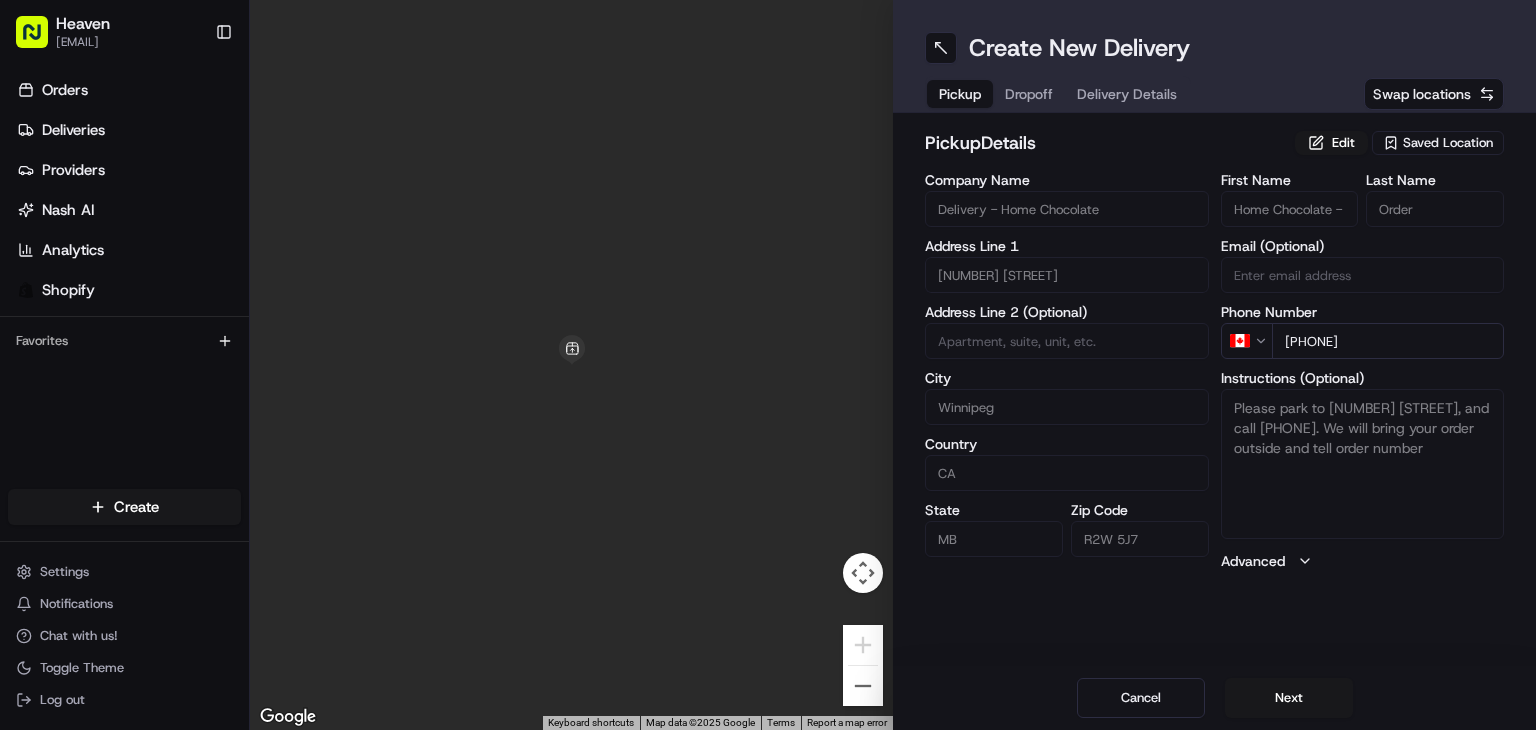 click on "Next" at bounding box center [1289, 698] 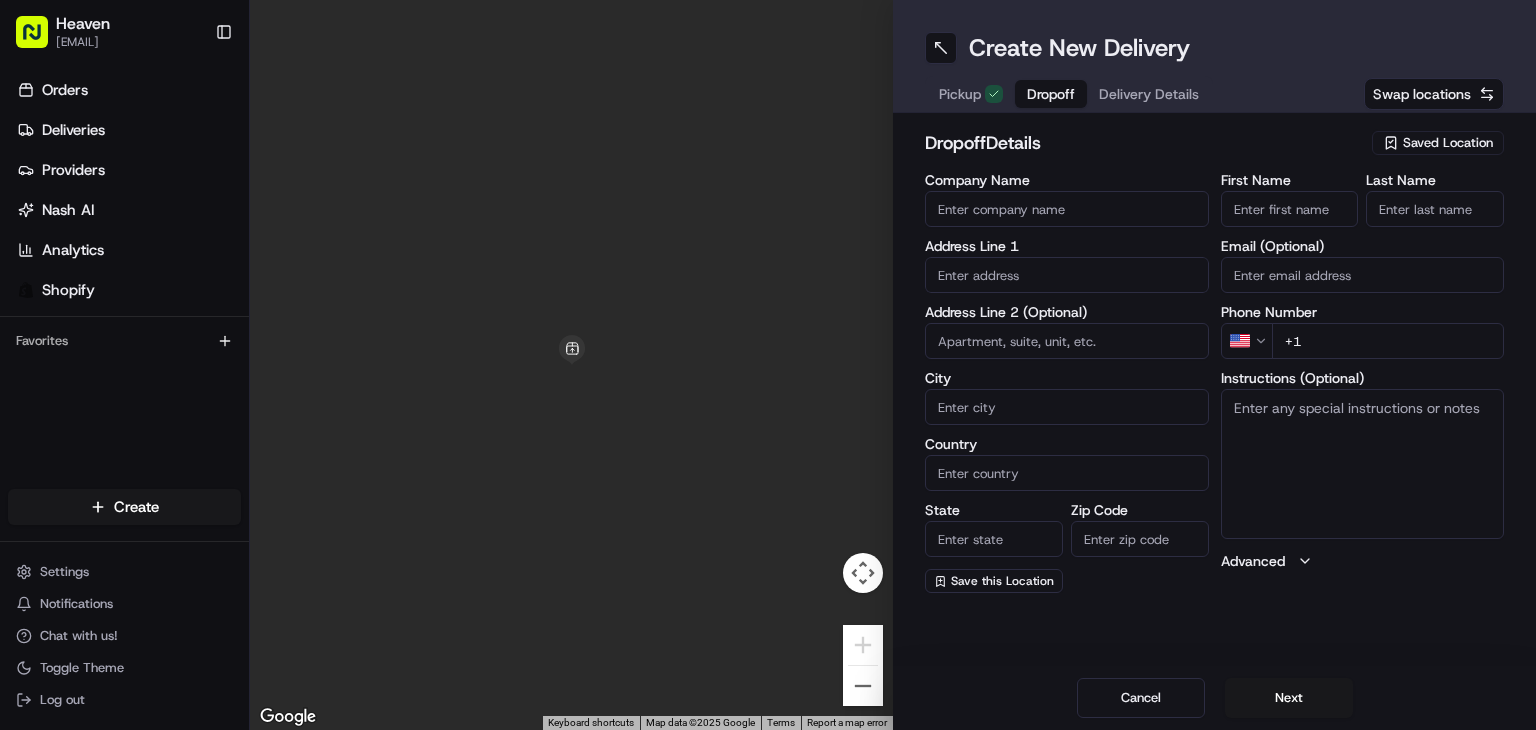 click on "First Name" at bounding box center (1290, 209) 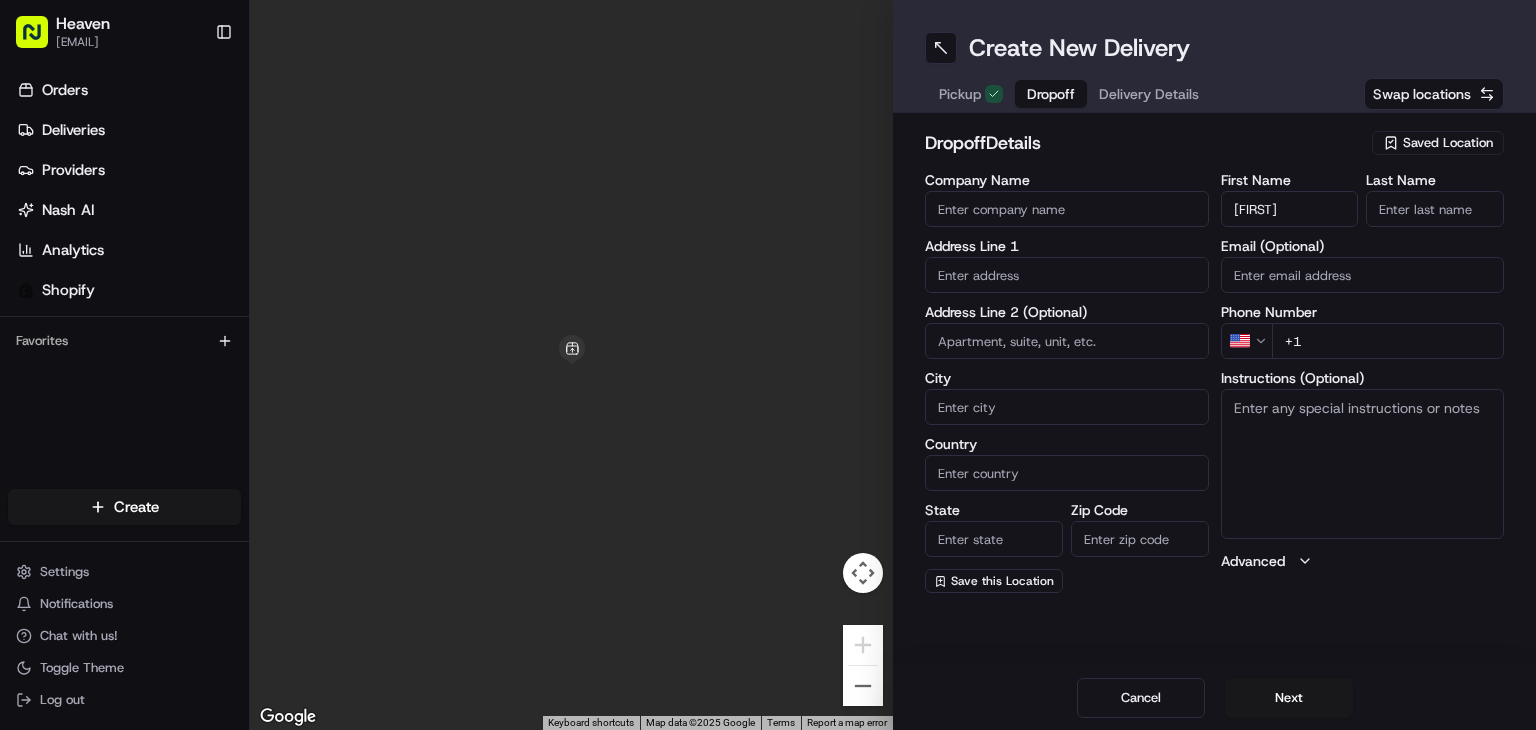 type on "[FIRST]" 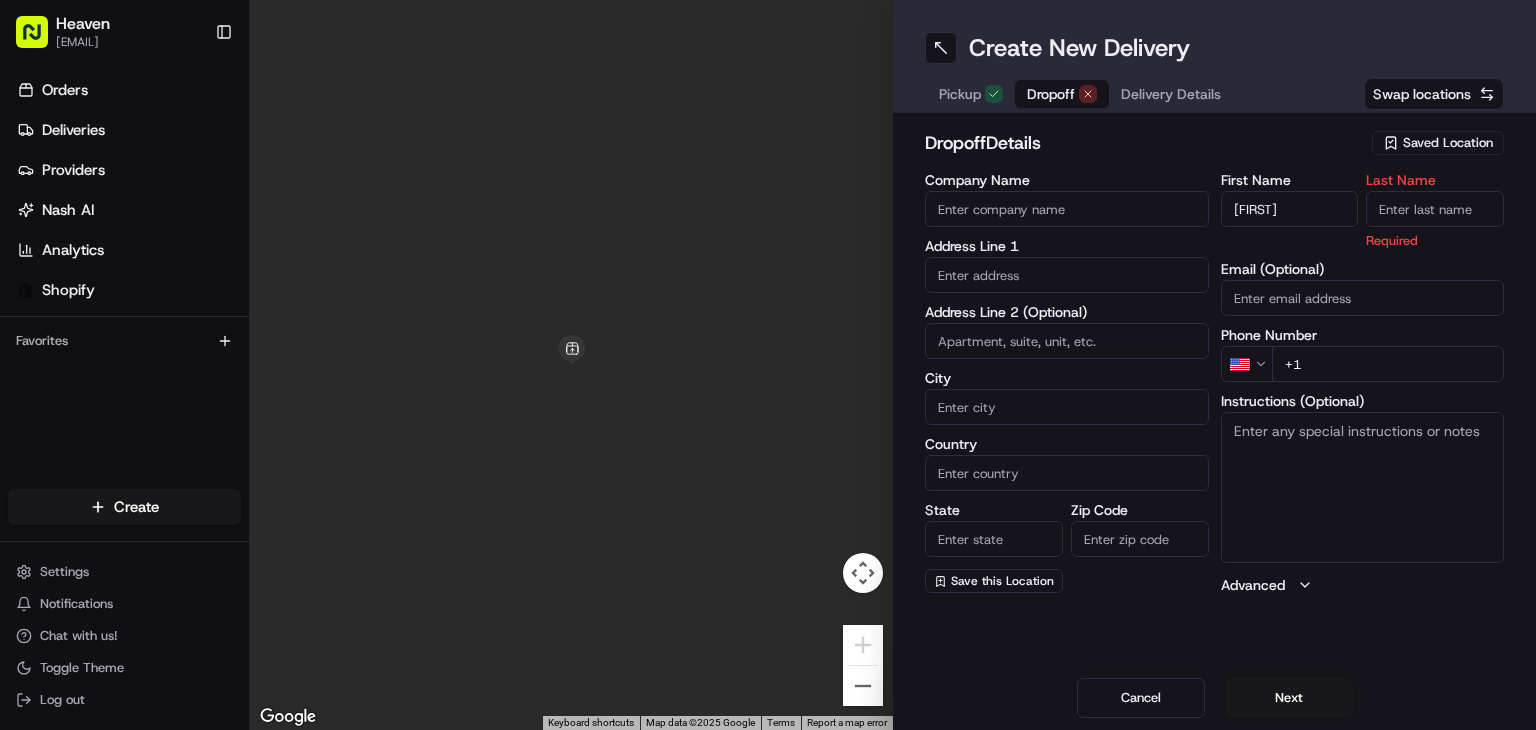 click on "Last Name" at bounding box center (1435, 209) 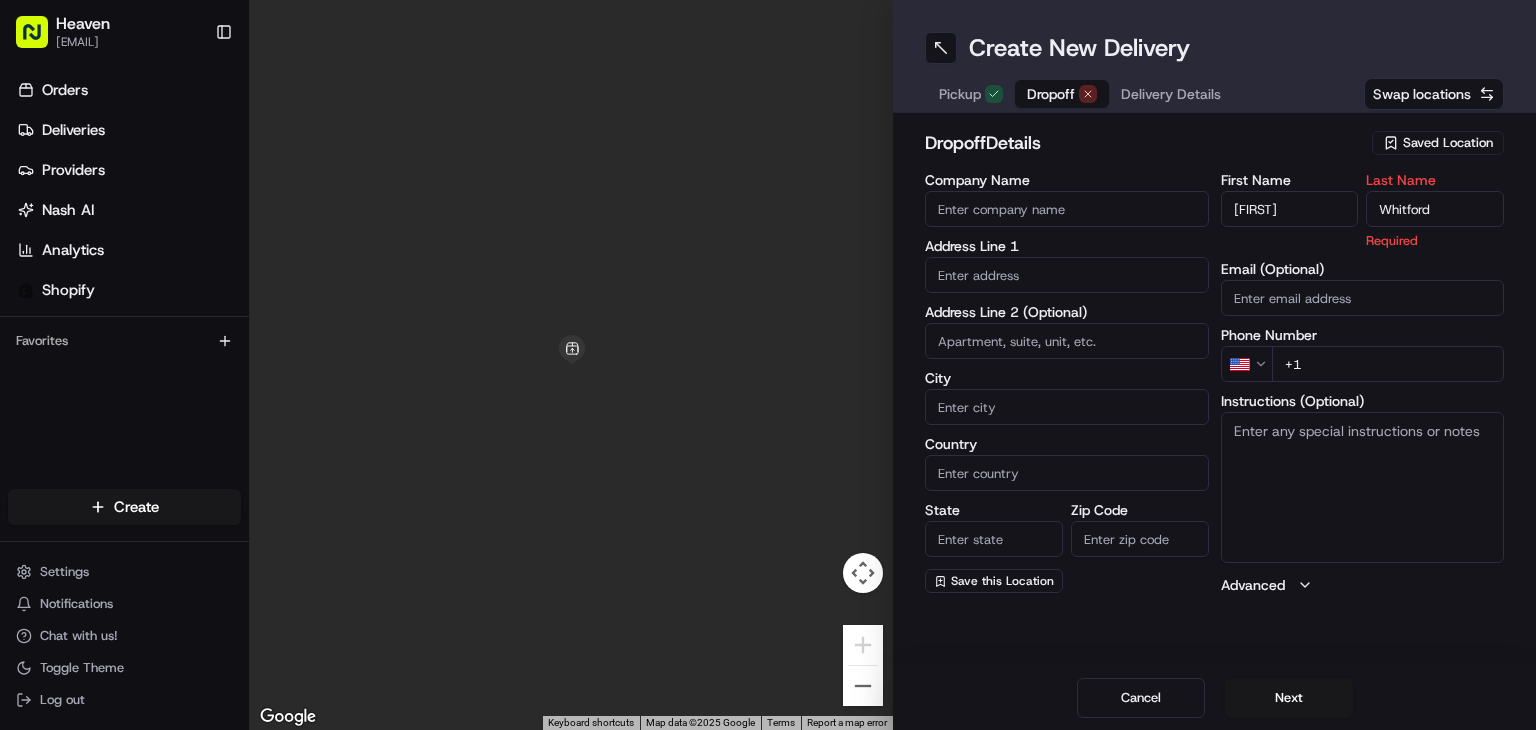 type on "Whitford" 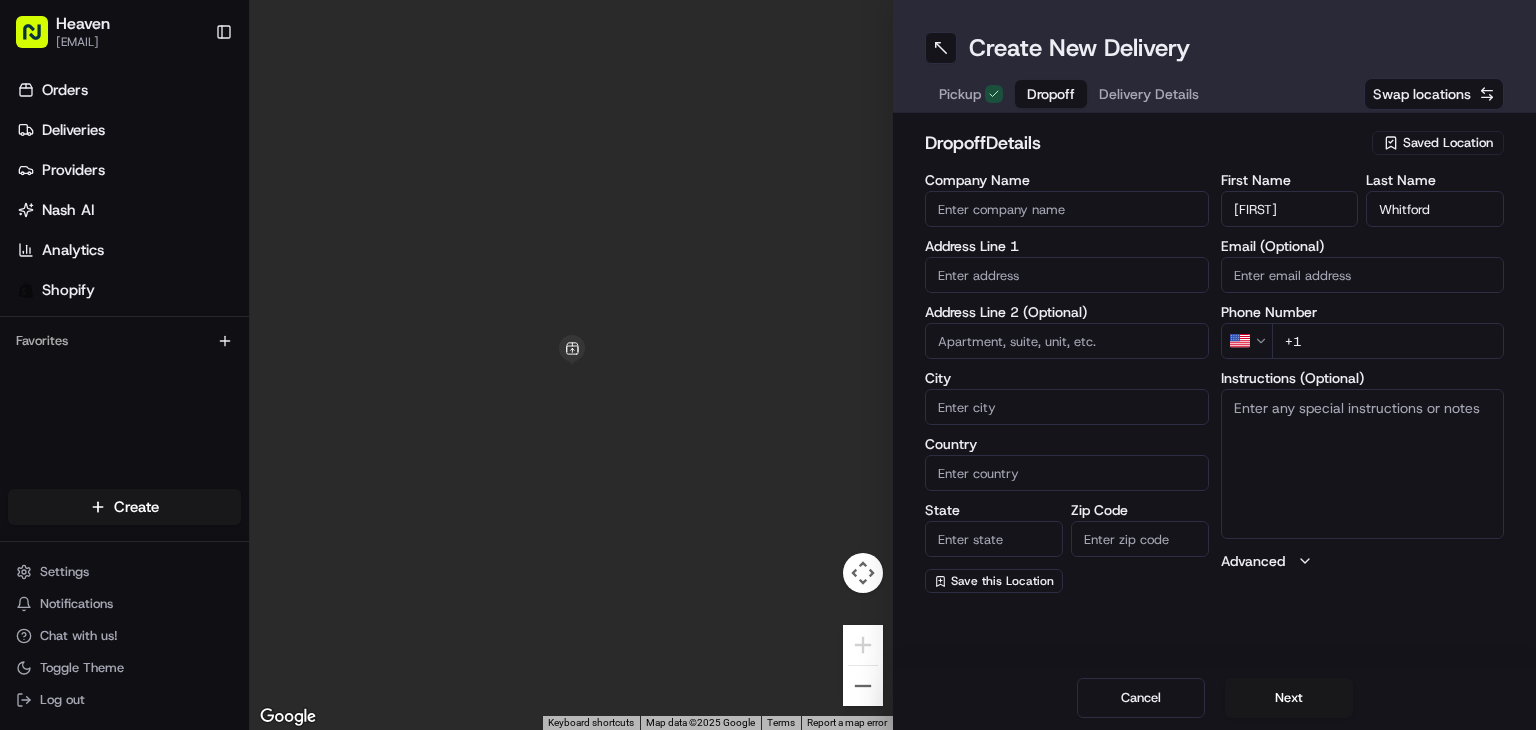 click on "[EMAIL] Toggle Sidebar Orders Deliveries Providers Nash AI Analytics Shopify Favorites Main Menu Members & Organization Organization Users Roles Preferences Customization Tracking Orchestration Automations Dispatch Strategy Locations Pickup Locations Dropoff Locations Billing Billing Refund Requests Integrations Notification Triggers Webhooks API Keys Request Logs Create Settings Notifications Chat with us! Toggle Theme Log out ← Move left → Move right ↑ Move up ↓ Move down + Zoom in - Zoom out Home Jump left by 75% End Jump right by 75% Page Up Jump up by 75% Page Down Jump down by 75% Keyboard shortcuts Map Data Map data ©2025 Google Map data ©2025 Google 1 m Click to toggle between metric and imperial units Terms Report a map error Create New Delivery Pickup Dropoff Delivery Details Swap locations dropoff Details Saved Location Company Name Address Line 1 Address Line 2 (Optional) City [CITY] Country [COUNTRY] [STATE] [POSTAL_CODE] Save this Location First Name [FIRST] Last Name" at bounding box center [768, 365] 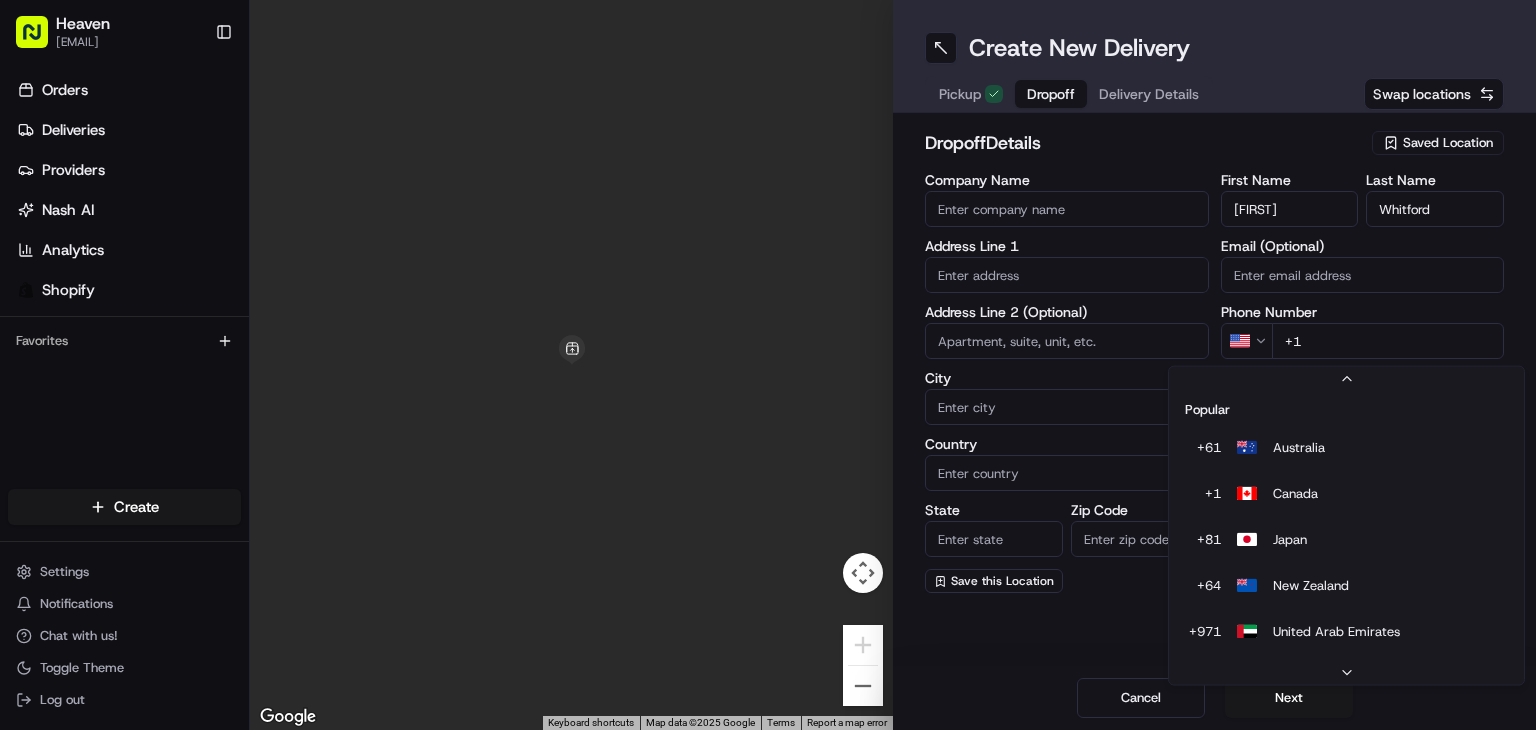 scroll, scrollTop: 85, scrollLeft: 0, axis: vertical 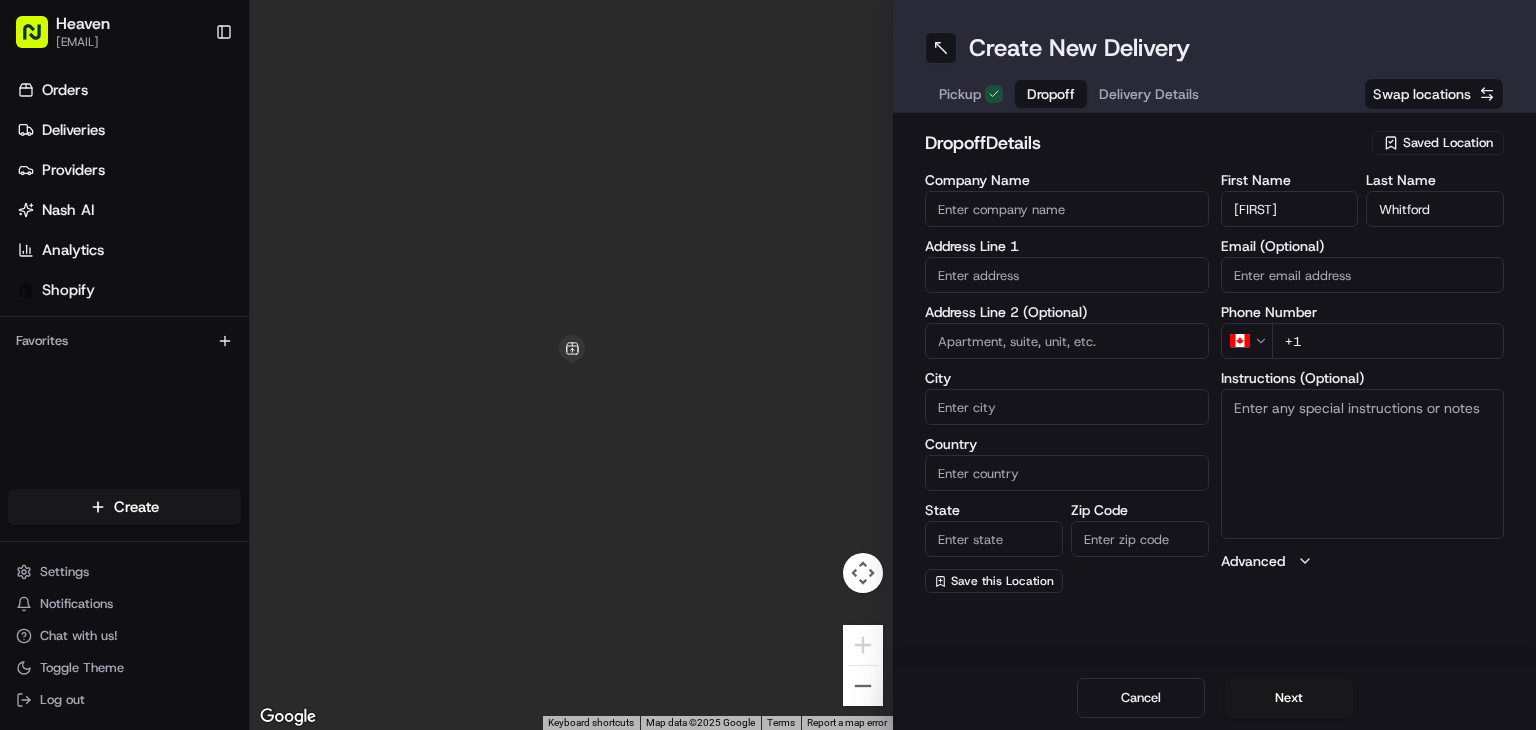click on "+1" at bounding box center [1388, 341] 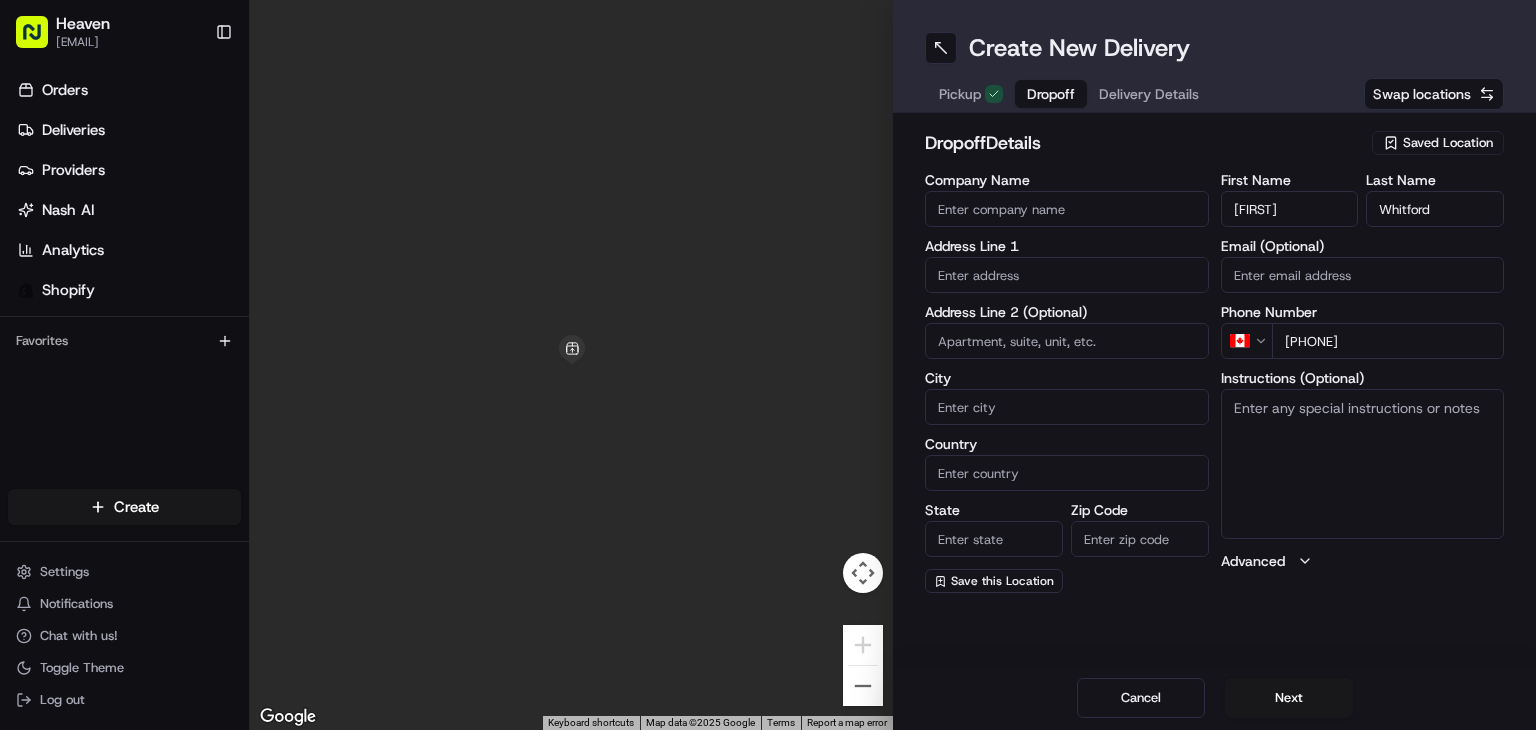 type on "[PHONE]" 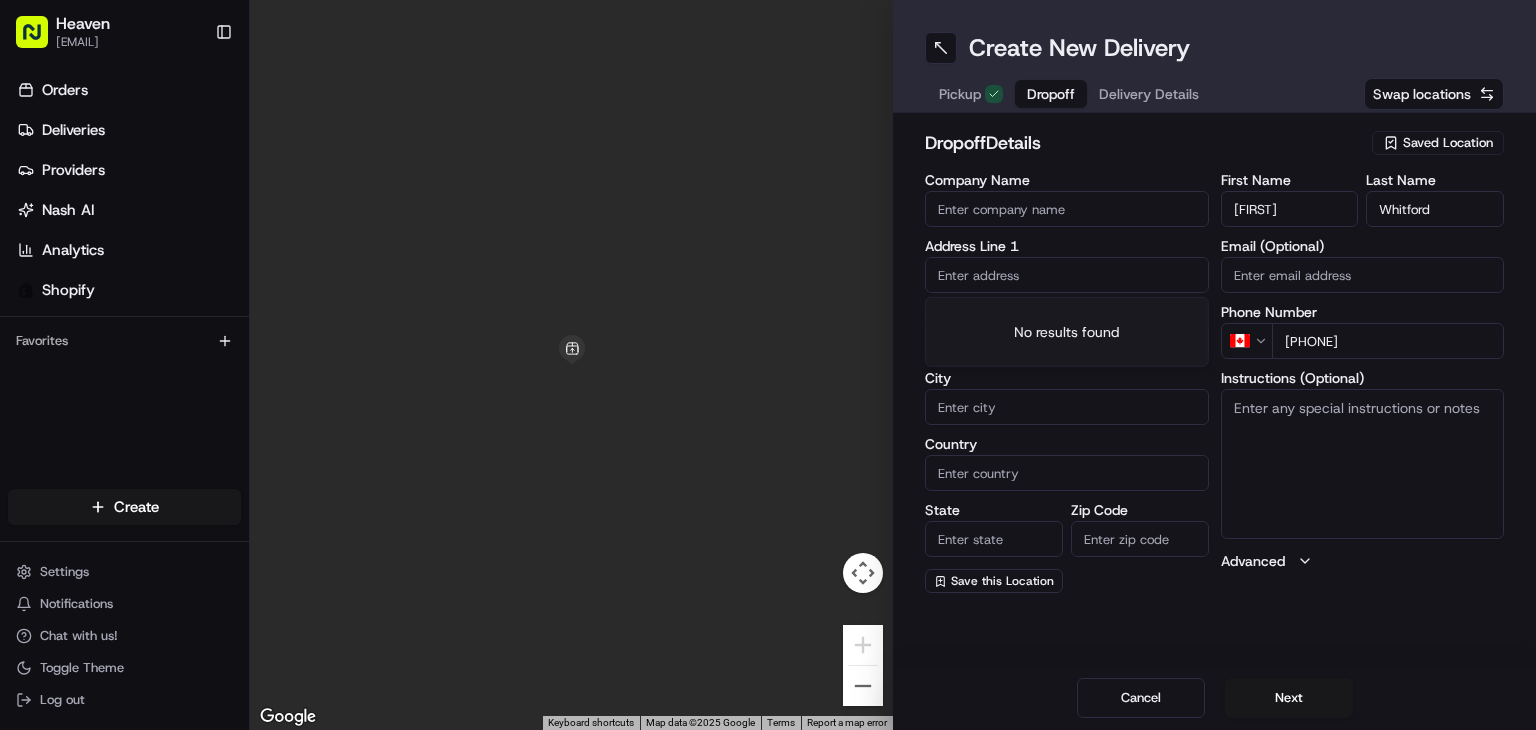 paste on "[NUMBER] [STREET]" 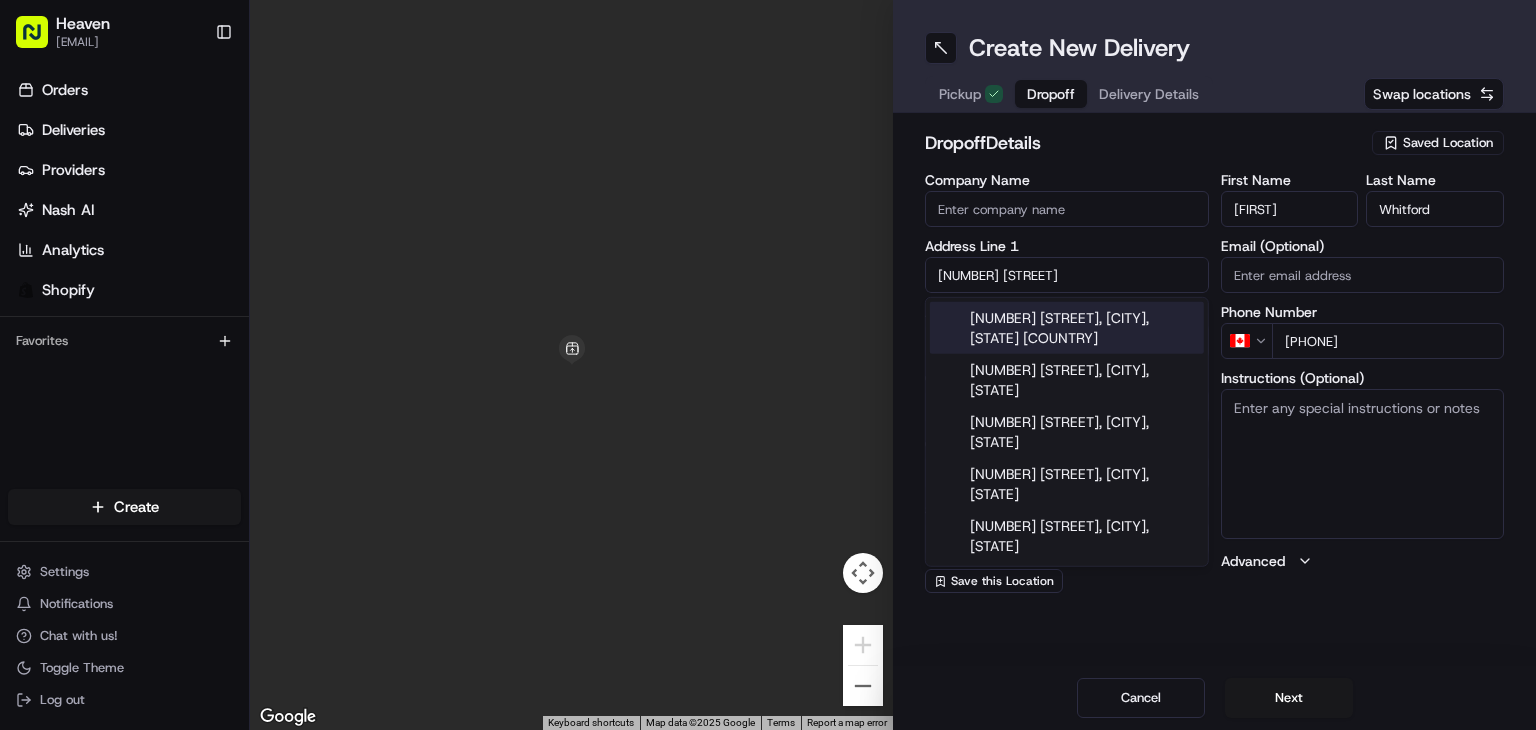 click on "[NUMBER] [STREET], [CITY], [STATE] [COUNTRY]" at bounding box center (1067, 328) 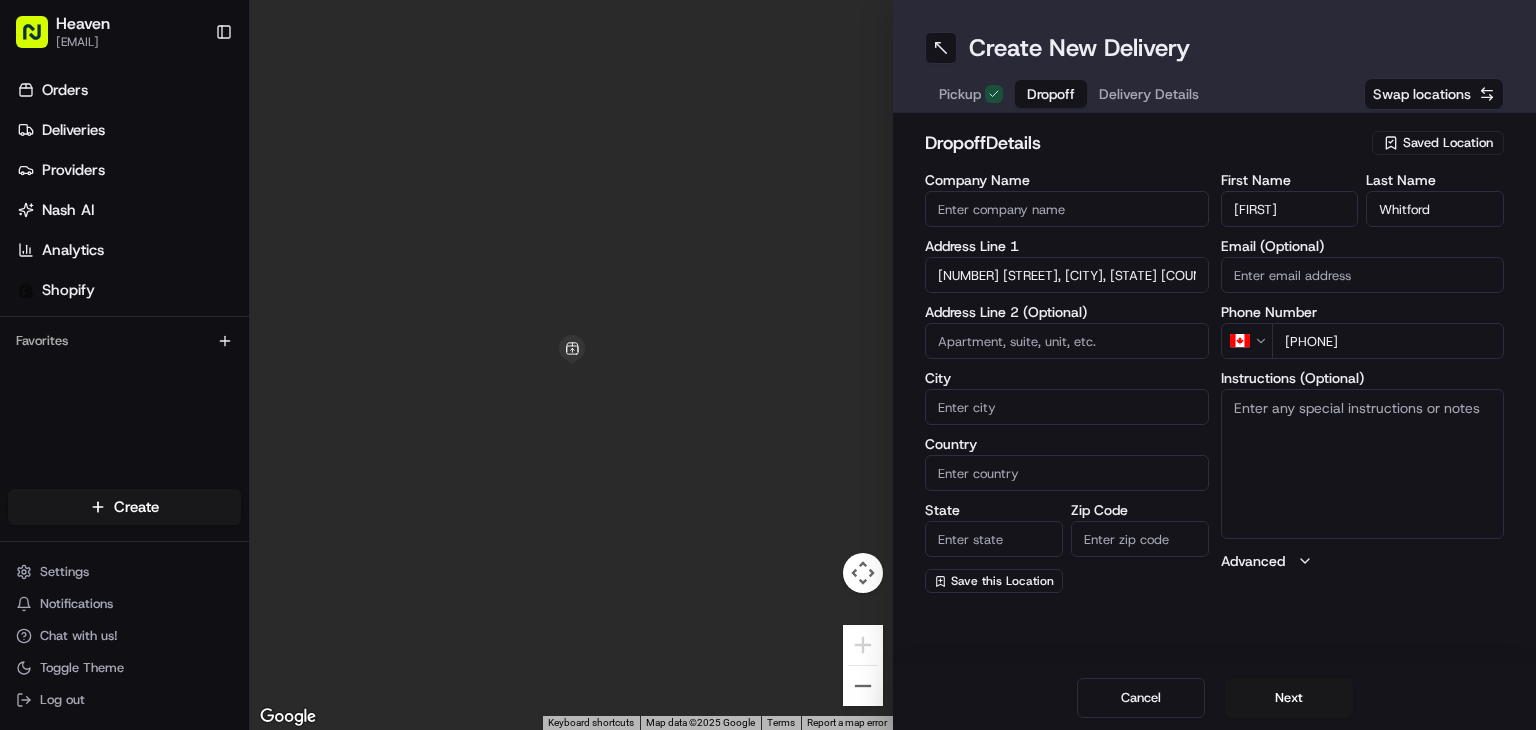 type on "[NUMBER] [STREET], [CITY], [STATE] [POSTAL_CODE], [COUNTRY]" 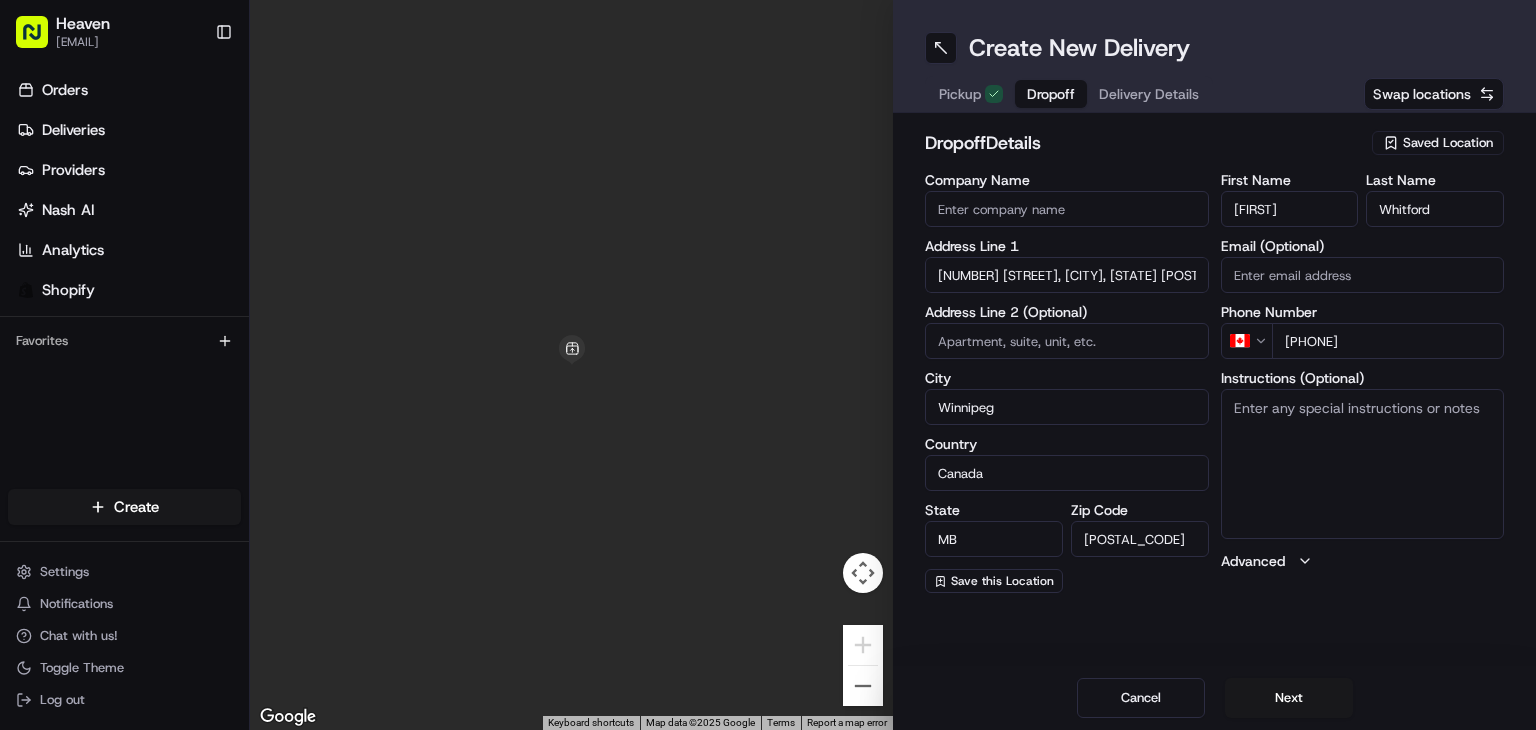 type on "[NUMBER] [STREET]" 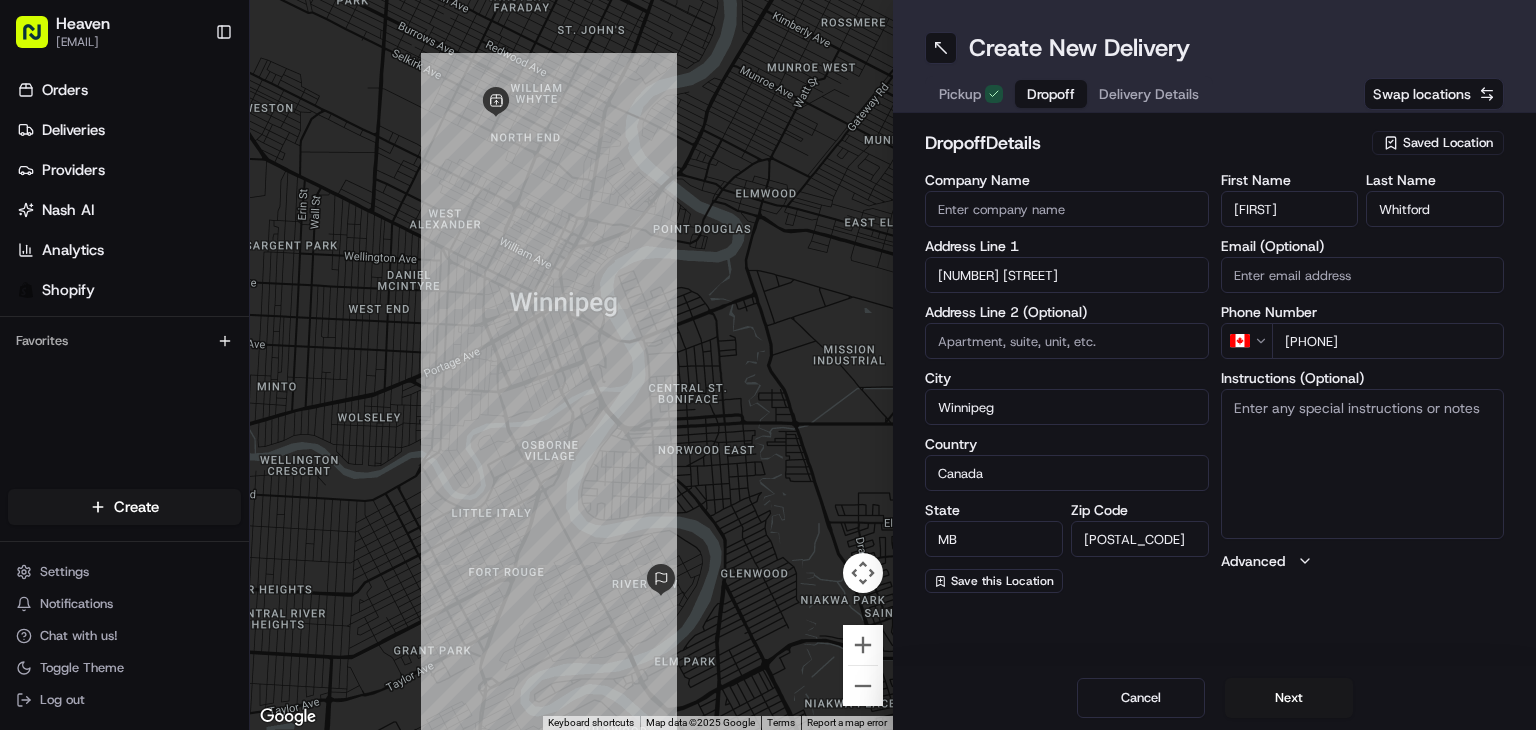 click at bounding box center (1067, 341) 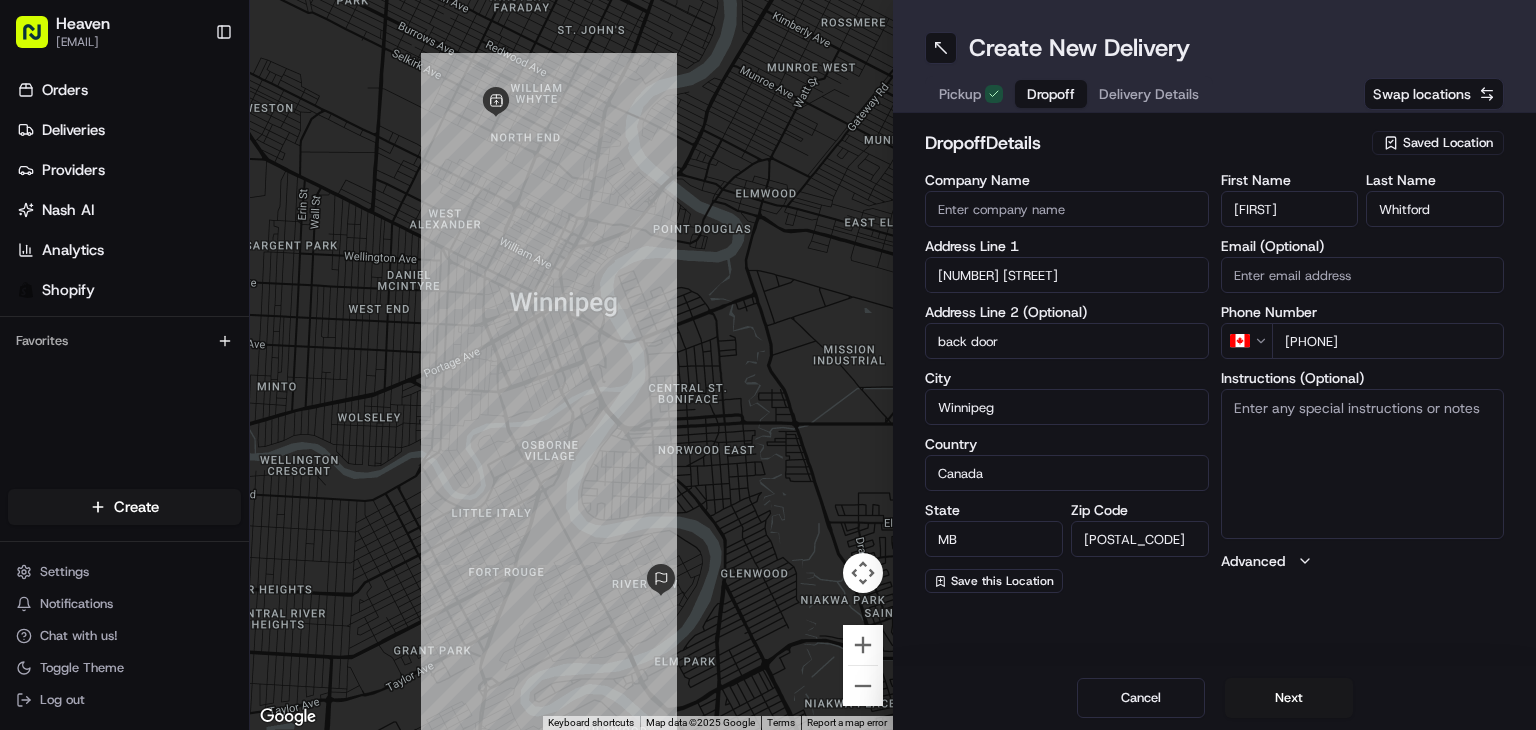 type on "back door" 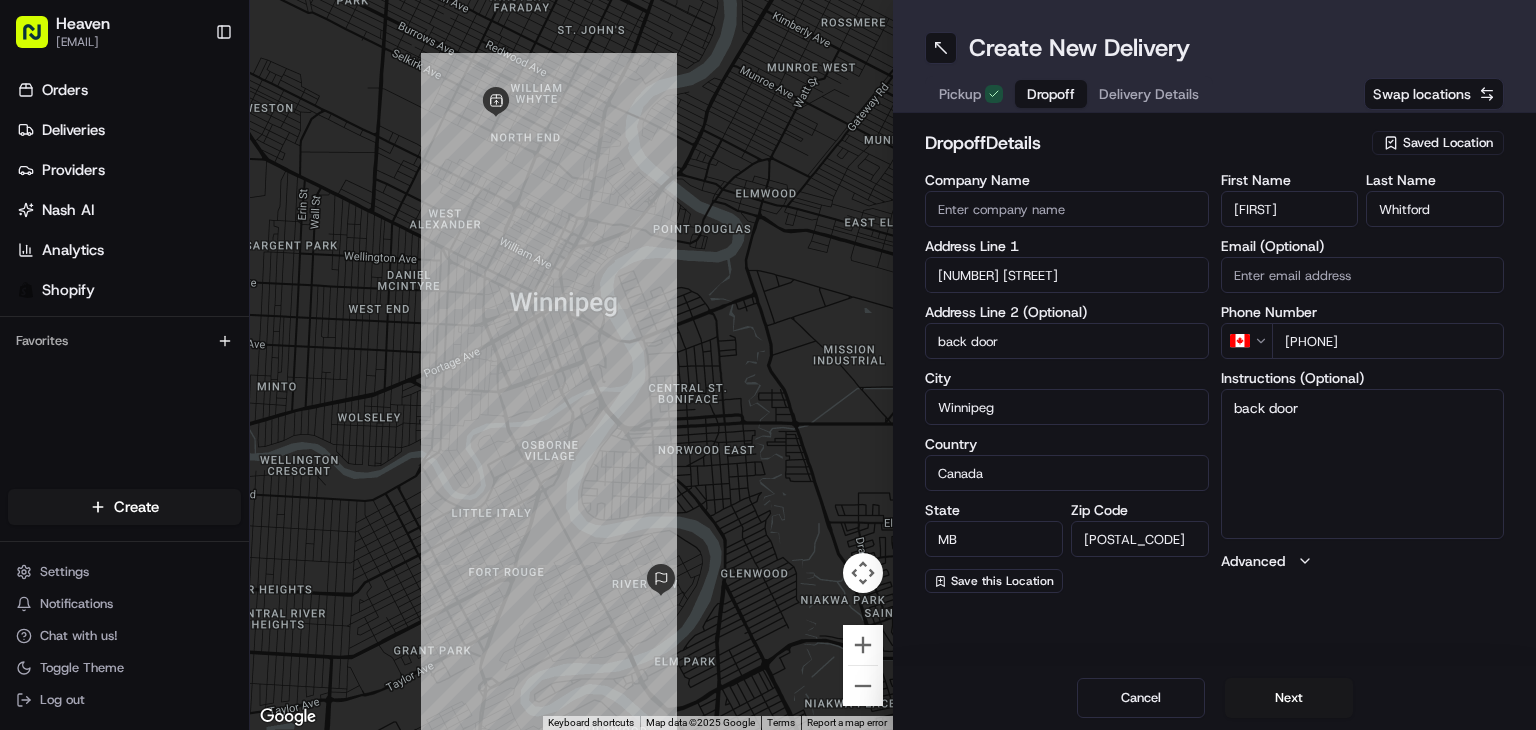 type on "back door" 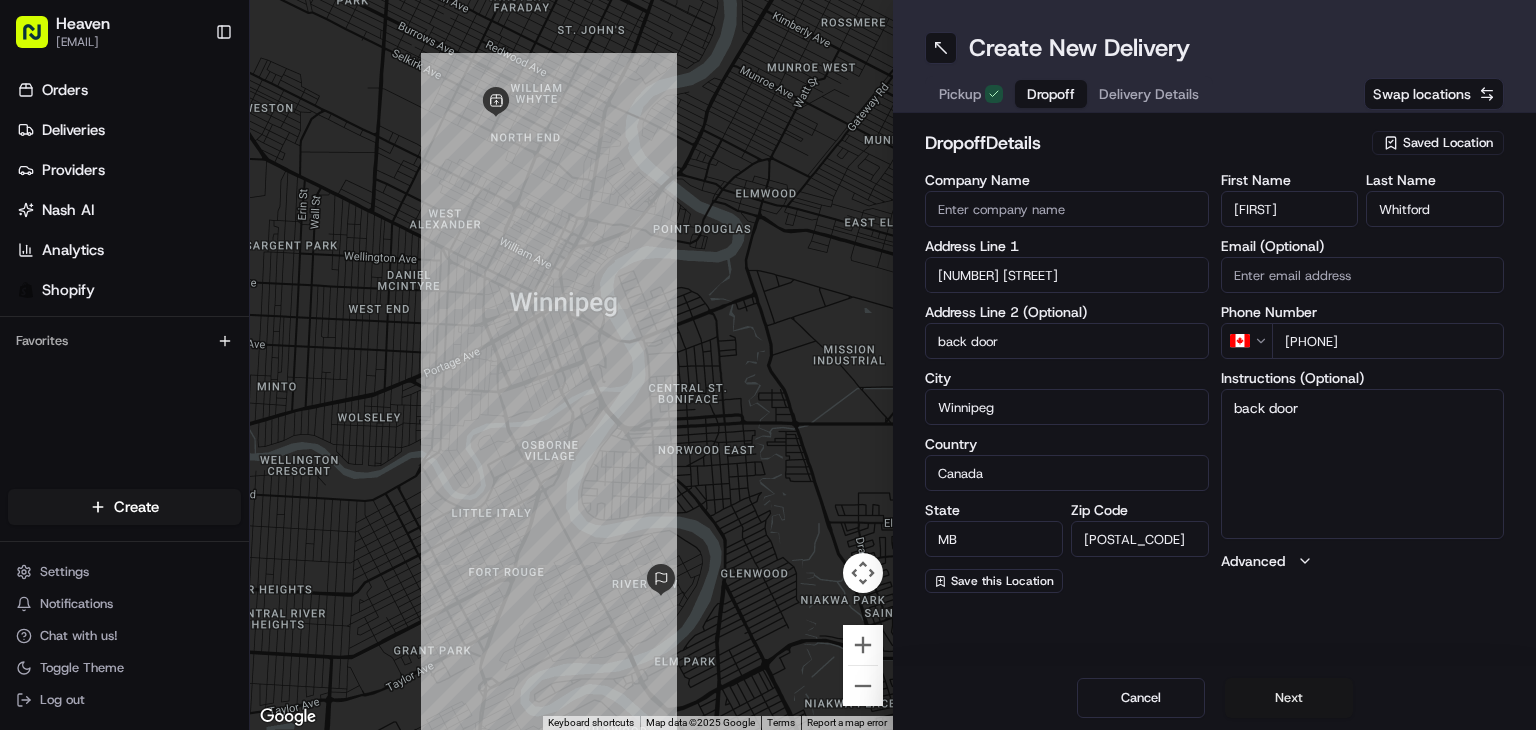 click on "Next" at bounding box center [1289, 698] 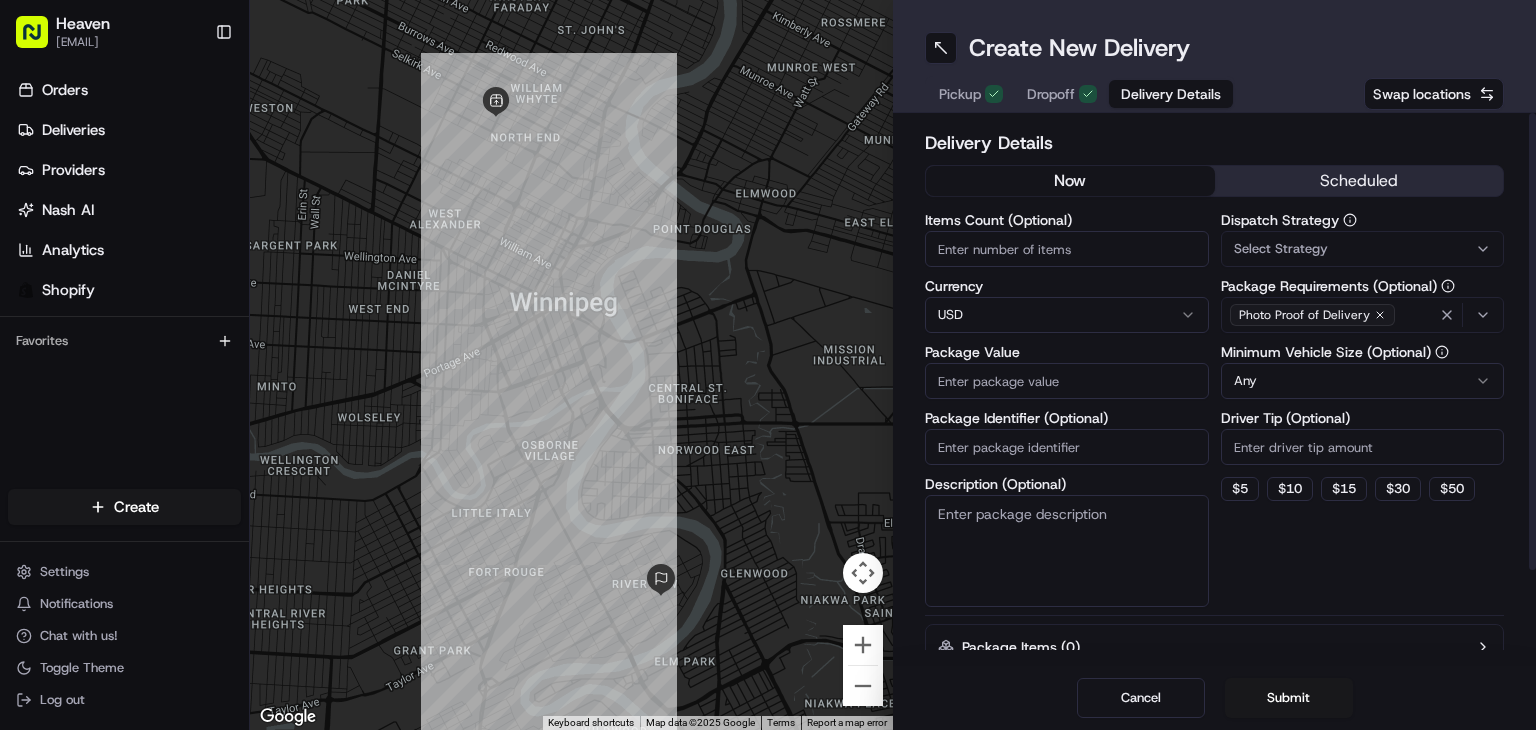 click on "Items Count (Optional)" at bounding box center [1067, 249] 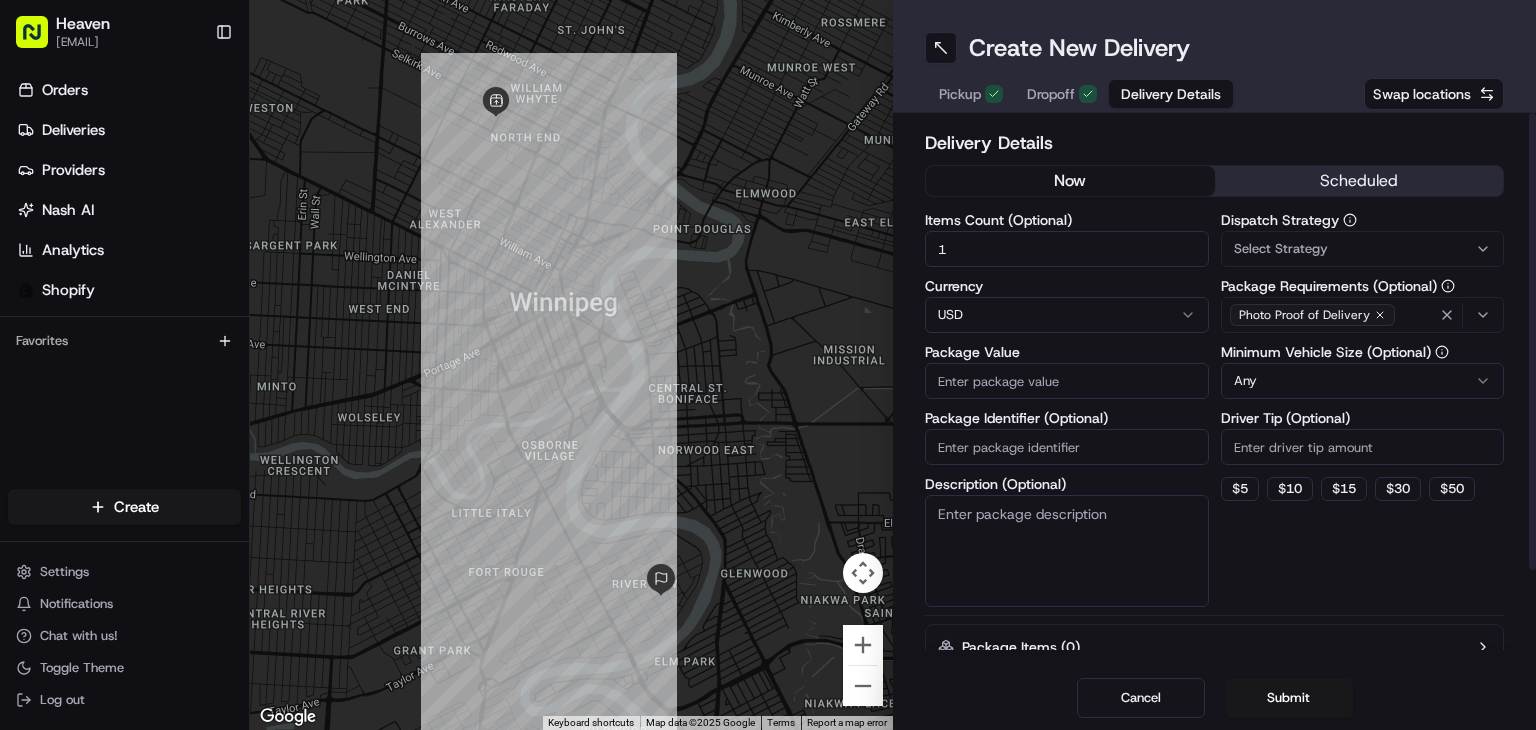type on "1" 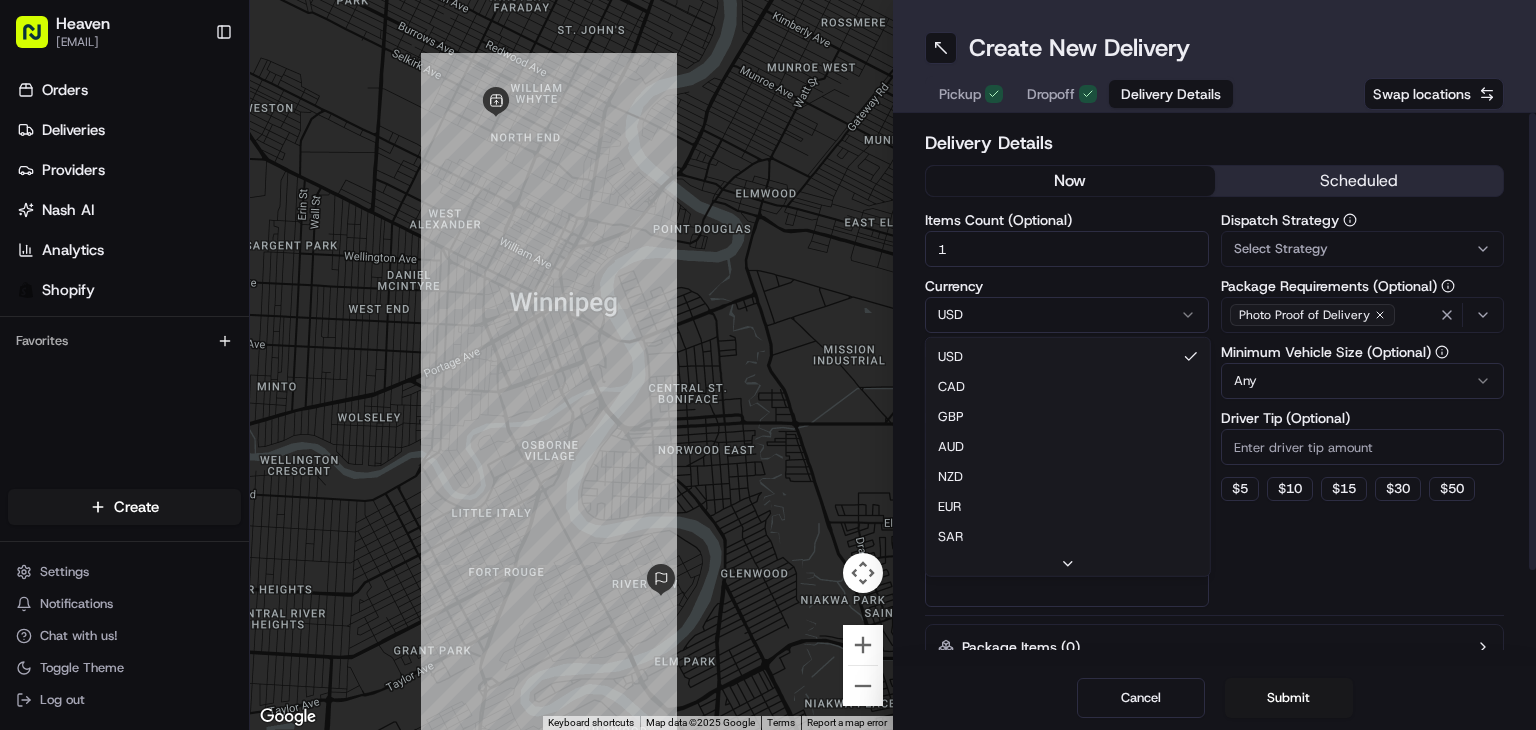 click on "[EMAIL] Toggle Sidebar Orders Deliveries Providers Nash AI Analytics Shopify Favorites Main Menu Members & Organization Organization Users Roles Preferences Customization Tracking Orchestration Automations Dispatch Strategy Locations Pickup Locations Dropoff Locations Billing Billing Refund Requests Integrations Notification Triggers Webhooks API Keys Request Logs Create Settings Notifications Chat with us! Toggle Theme Log out ← Move left → Move right ↑ Move up ↓ Move down + Zoom in - Zoom out Home Jump left by 75% End Jump right by 75% Page Up Jump up by 75% Page Down Jump down by 75% Keyboard shortcuts Map Data Map data ©2025 Google Map data ©2025 Google 500 m Click to toggle between metric and imperial units Terms Report a map error Create New Delivery Pickup Dropoff Delivery Details Swap locations Delivery Details now scheduled Items Count (Optional) 1 Currency USD USD CAD GBP AUD NZD EUR SAR MXN AED JPY SGD Package Value Package Identifier (Optional) Any" at bounding box center [768, 365] 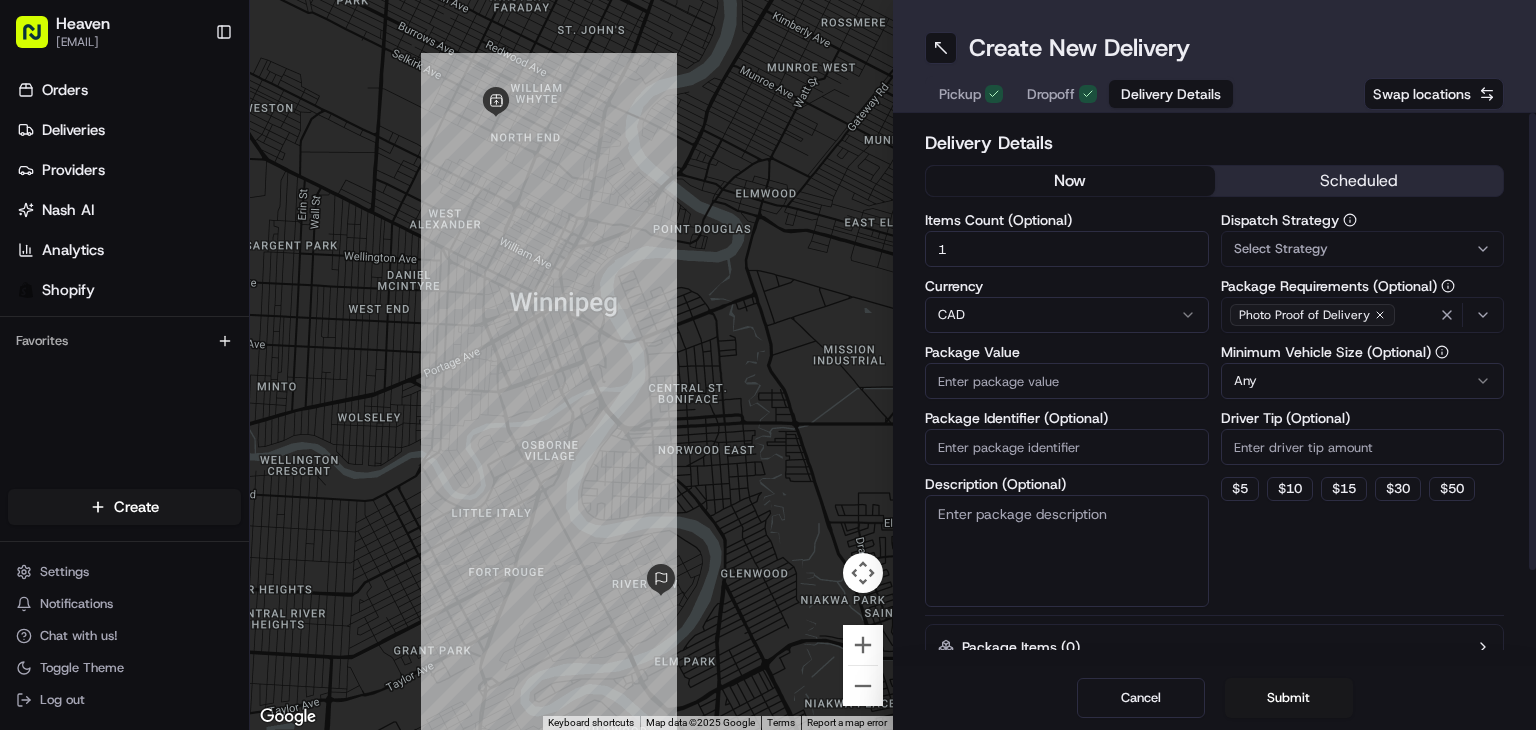 click on "Package Value" at bounding box center (1067, 381) 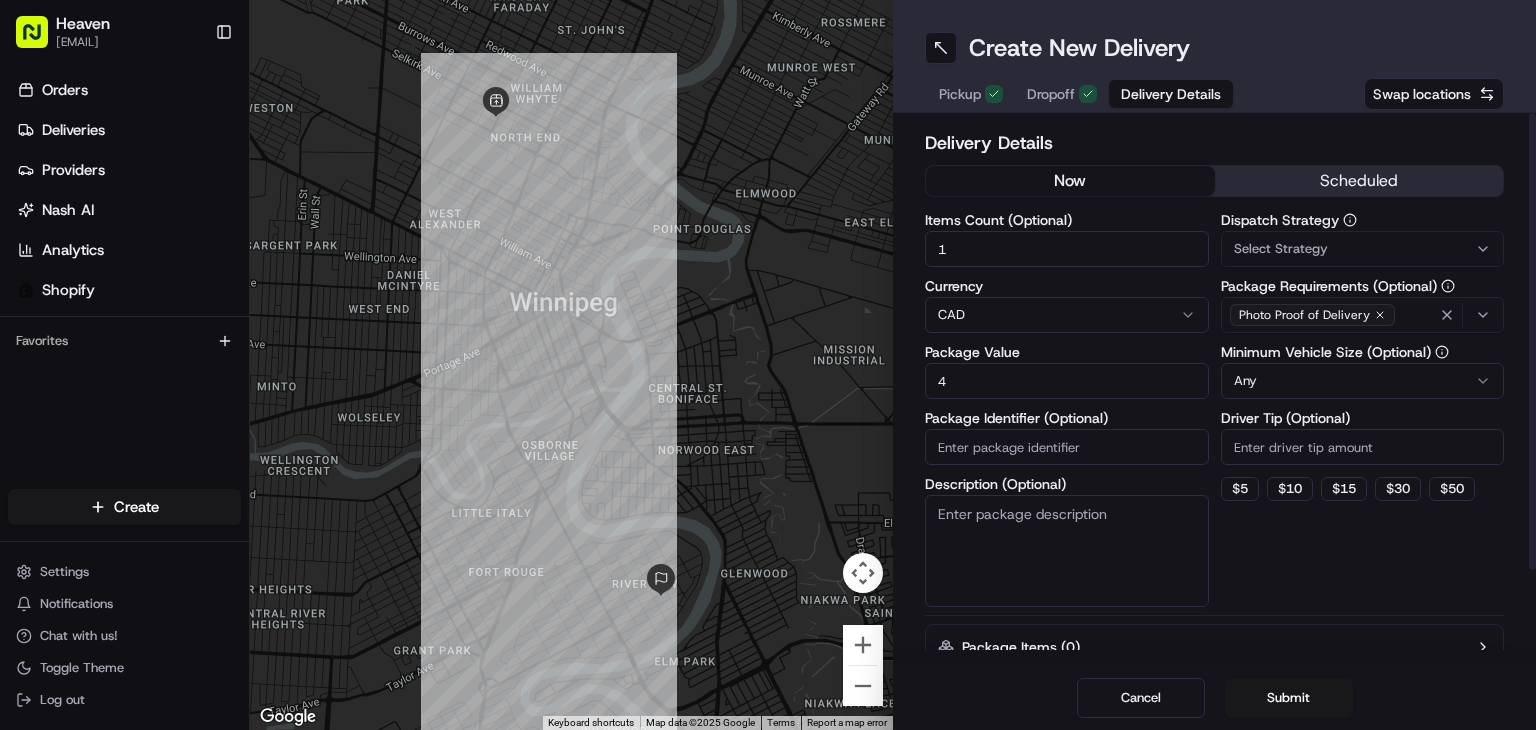 type on "40" 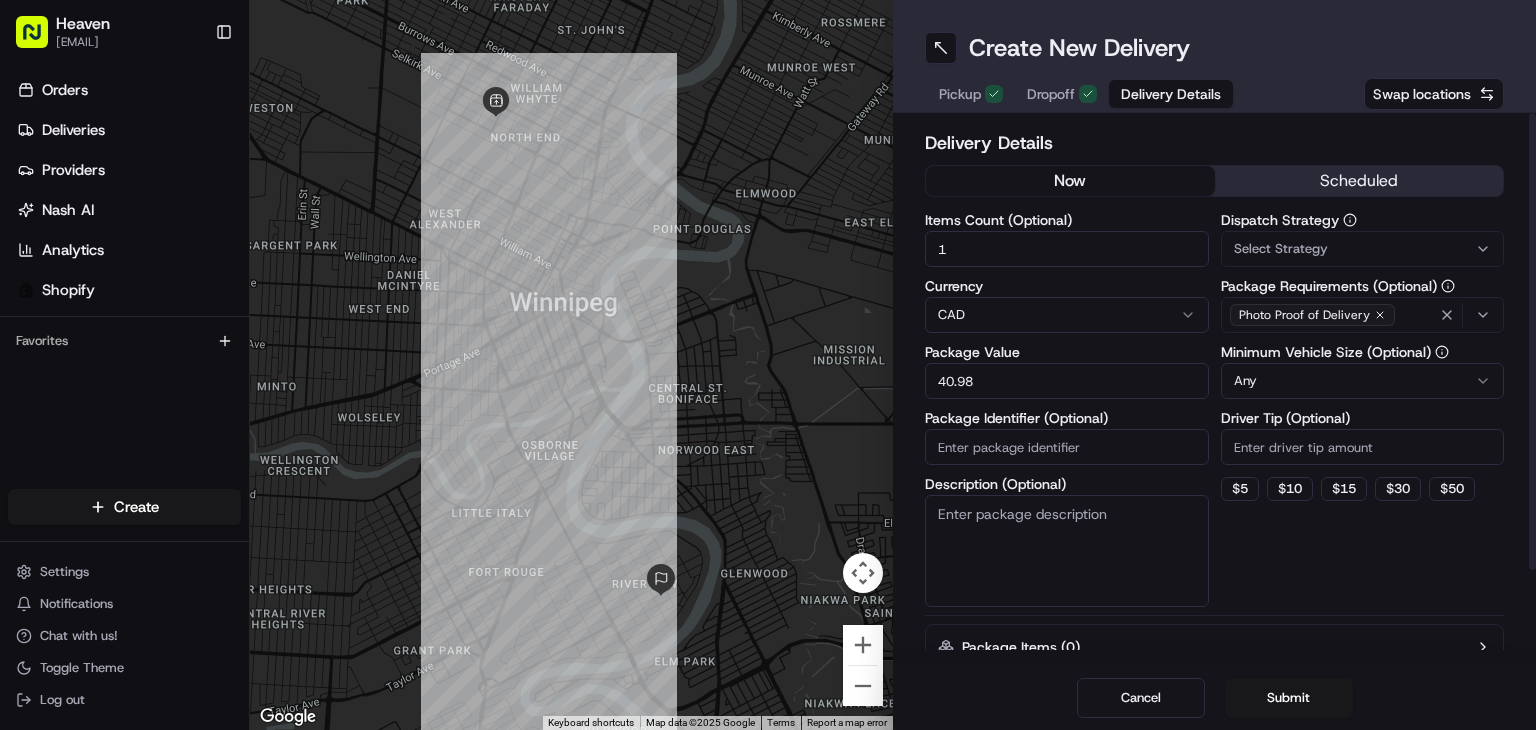 type on "40.98" 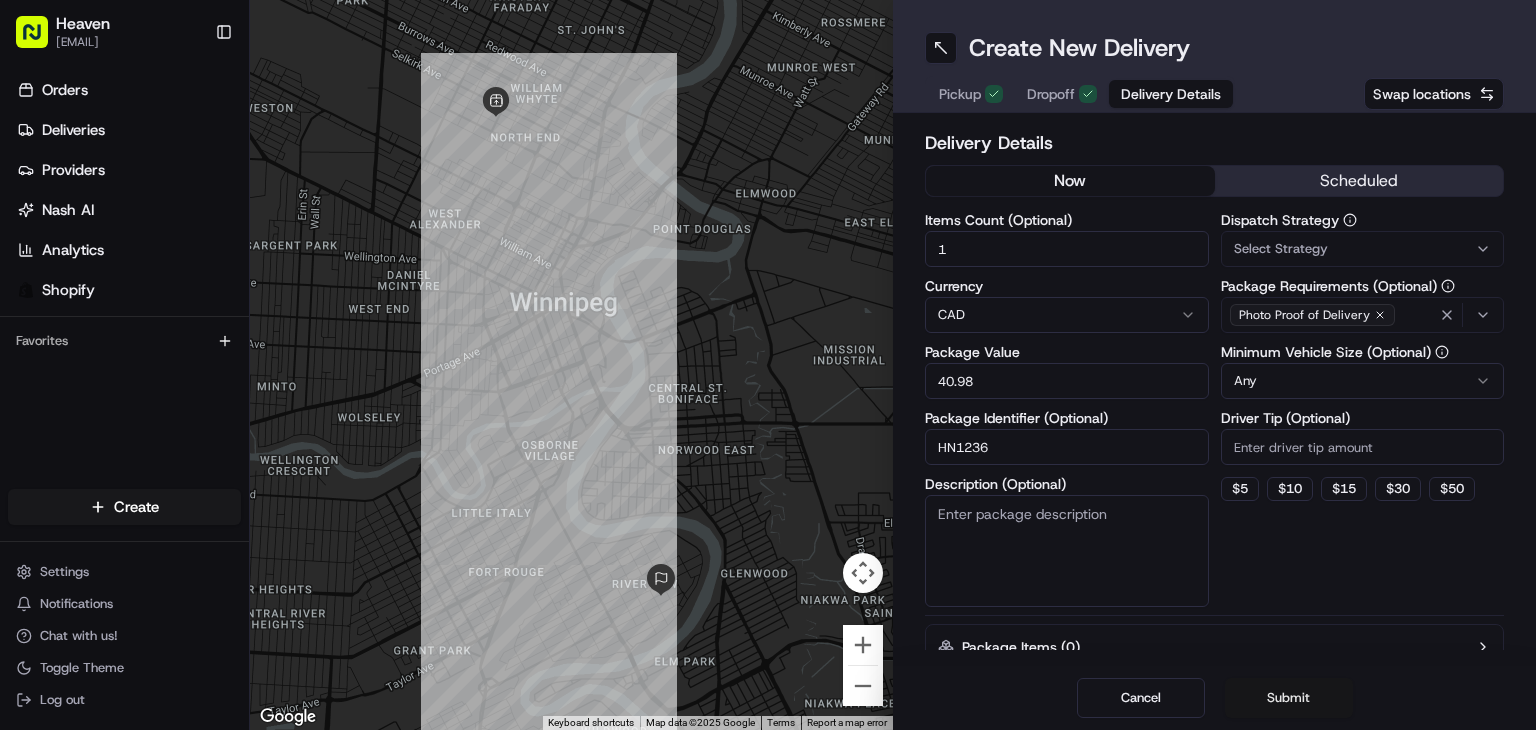 type on "HN1236" 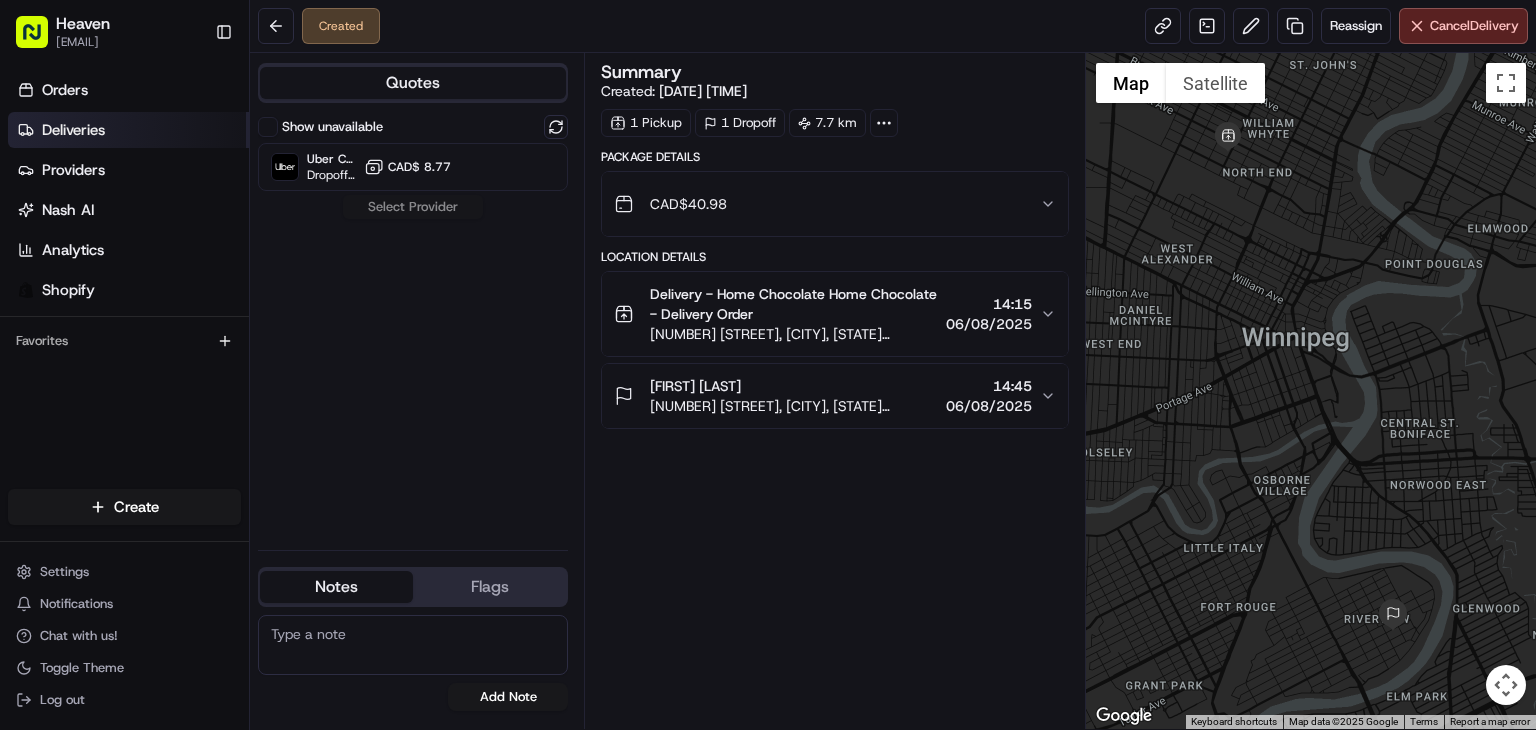 click on "Deliveries" at bounding box center [128, 130] 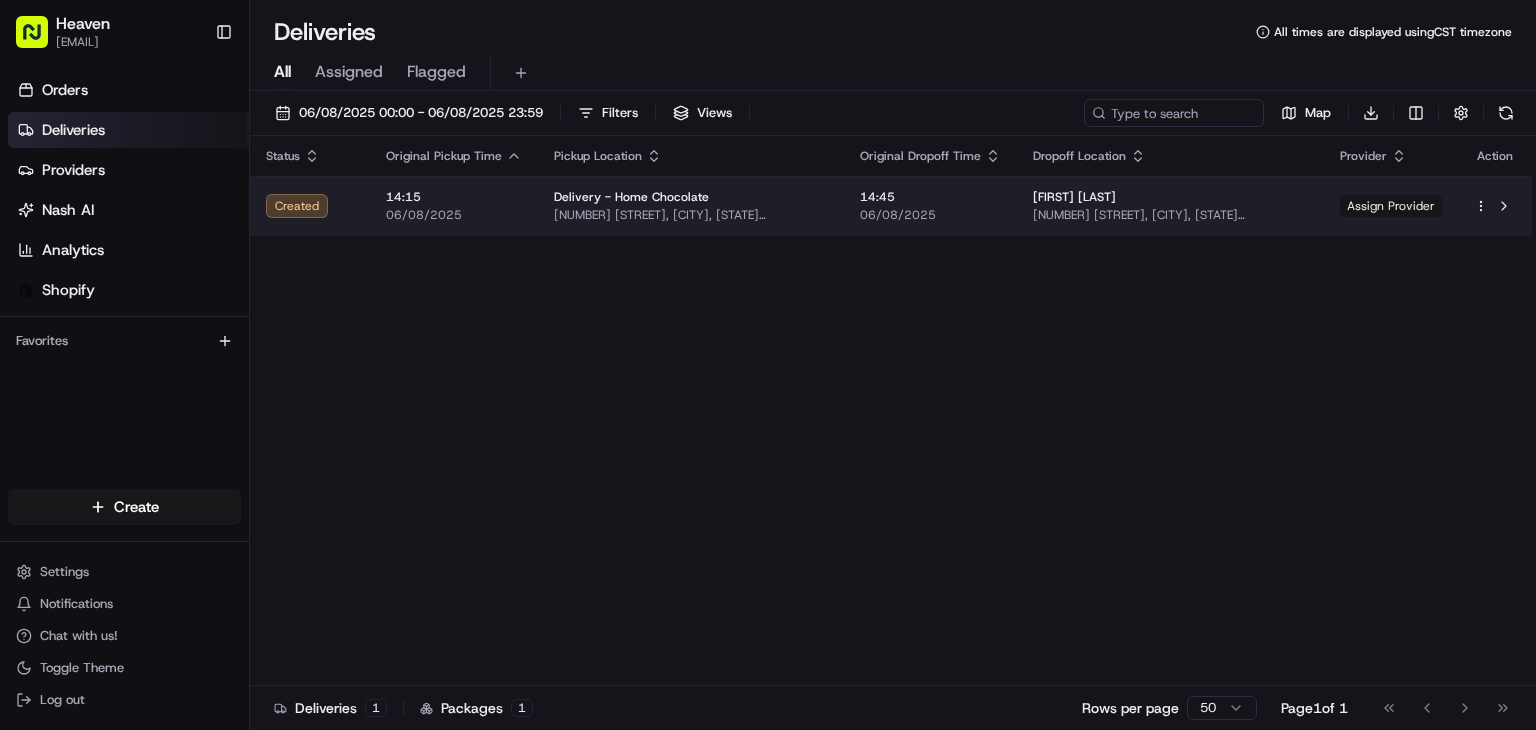 click on "Assign Provider" at bounding box center [1391, 206] 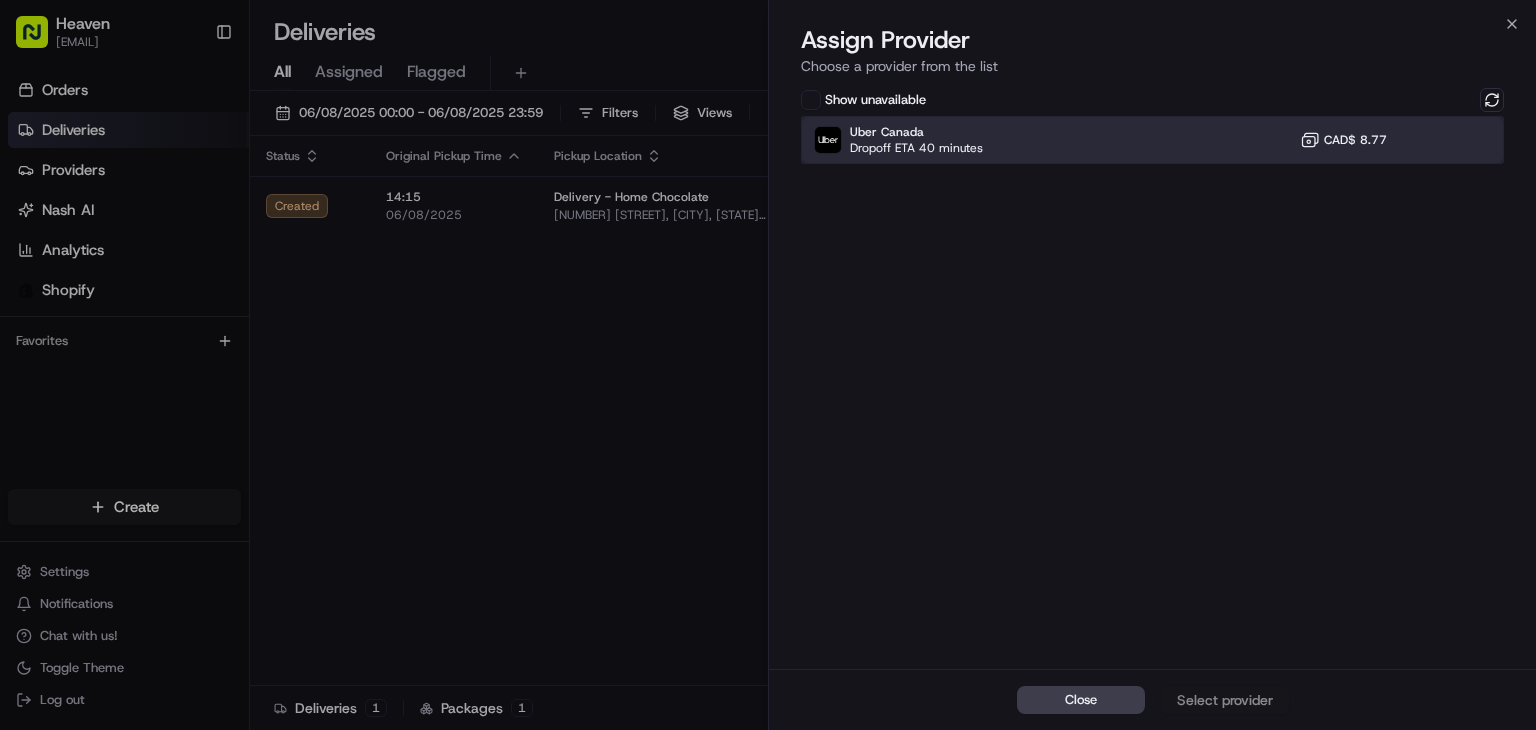 click on "Uber Canada Dropoff ETA 40 minutes CAD$ 8.77" at bounding box center (1152, 140) 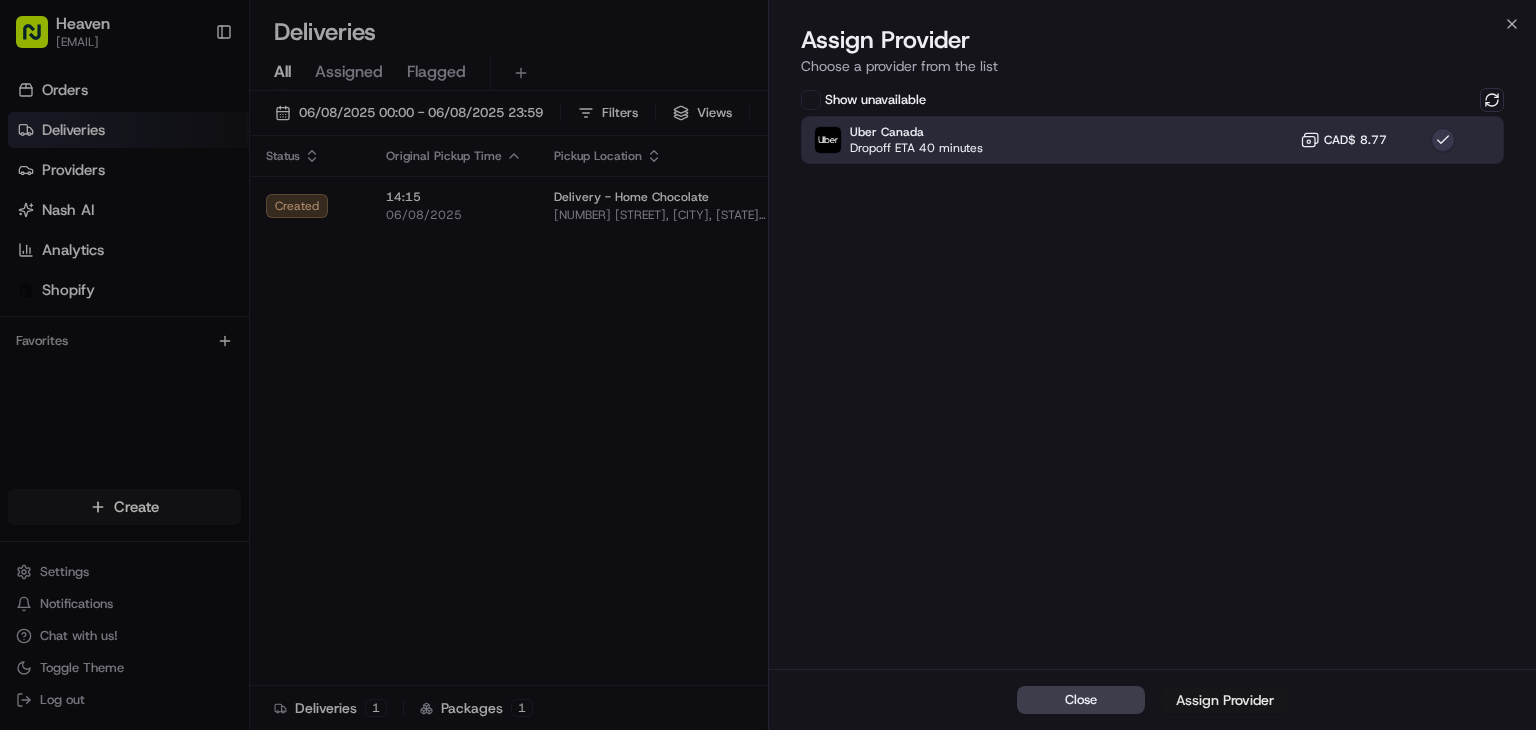 click on "Assign Provider" at bounding box center [1225, 700] 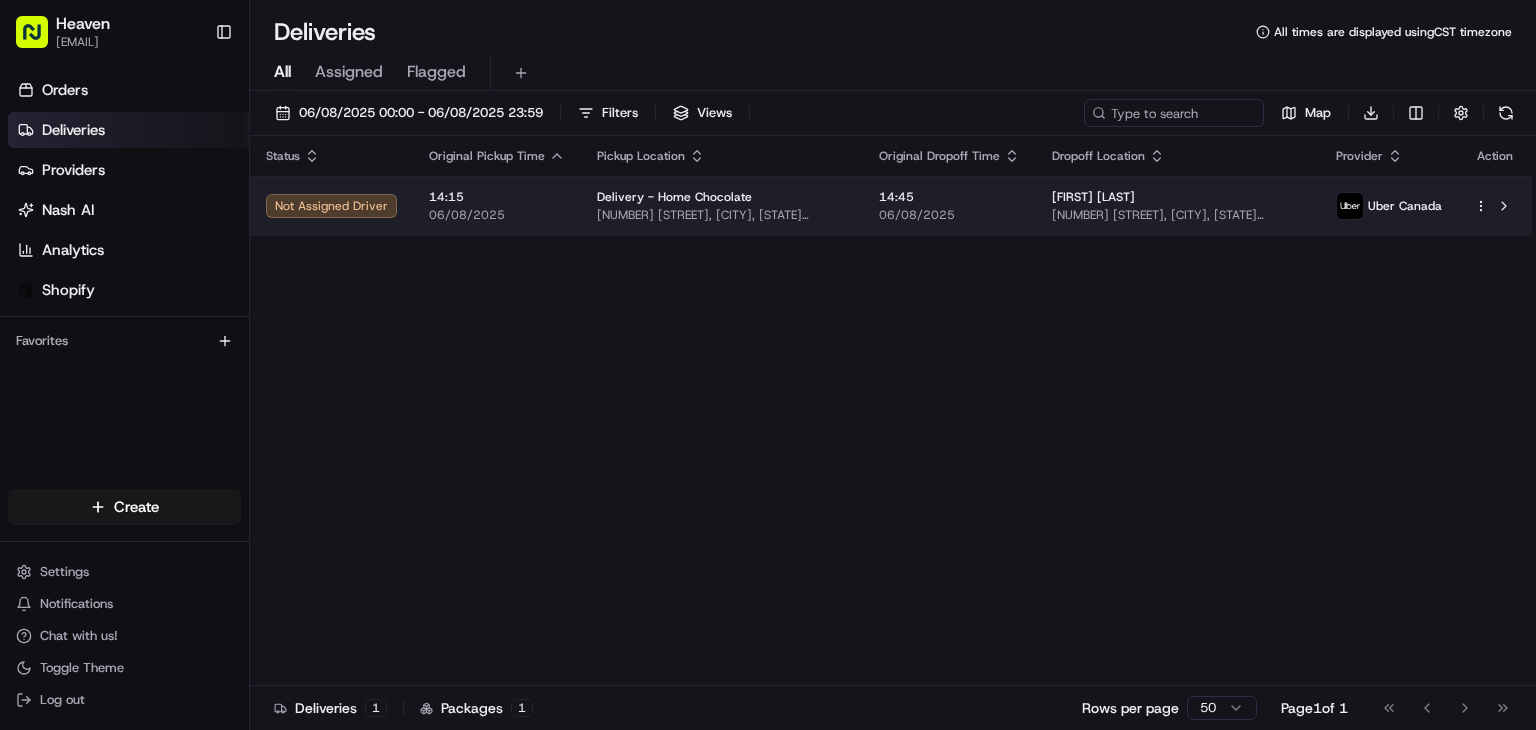 click on "06/08/2025" at bounding box center (949, 215) 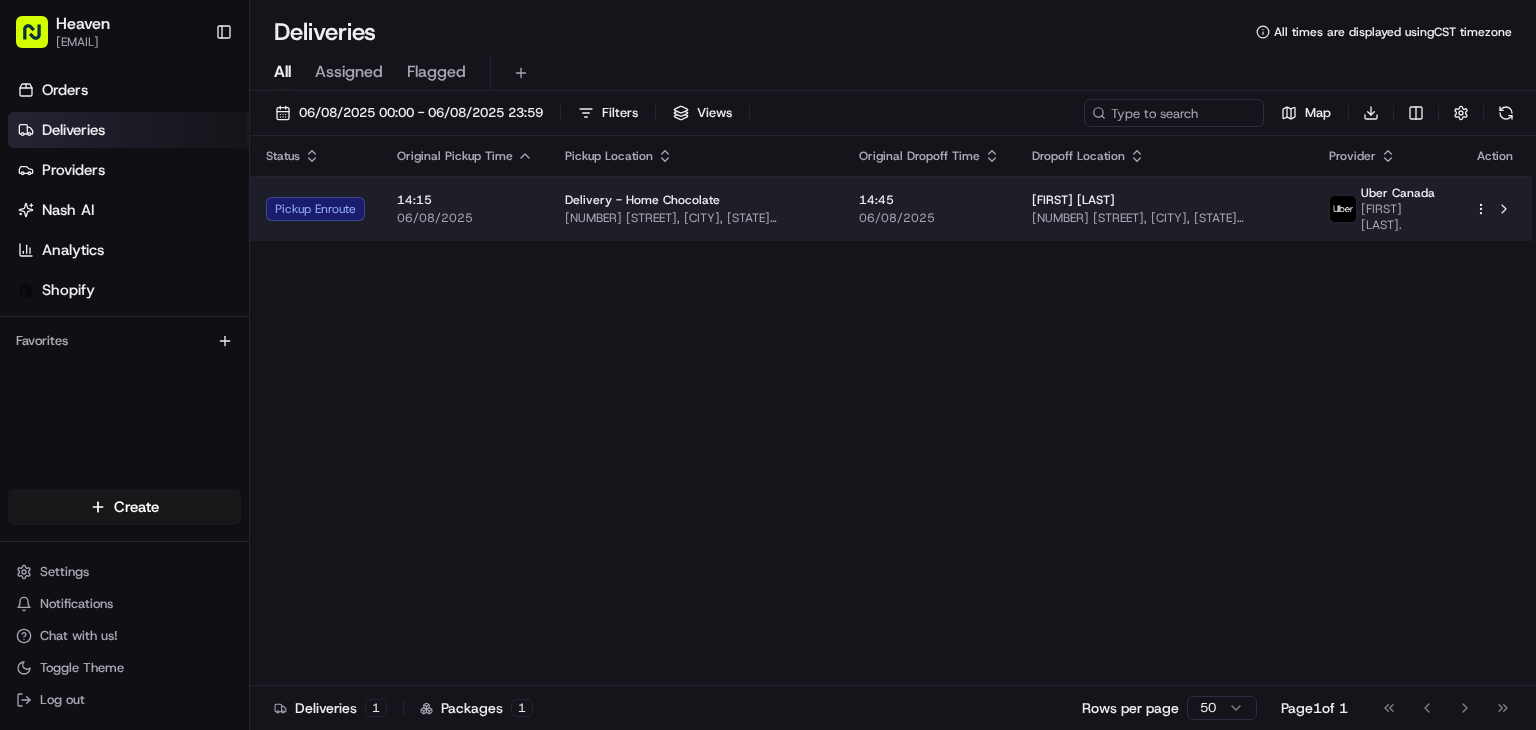 click on "14:45" at bounding box center [929, 200] 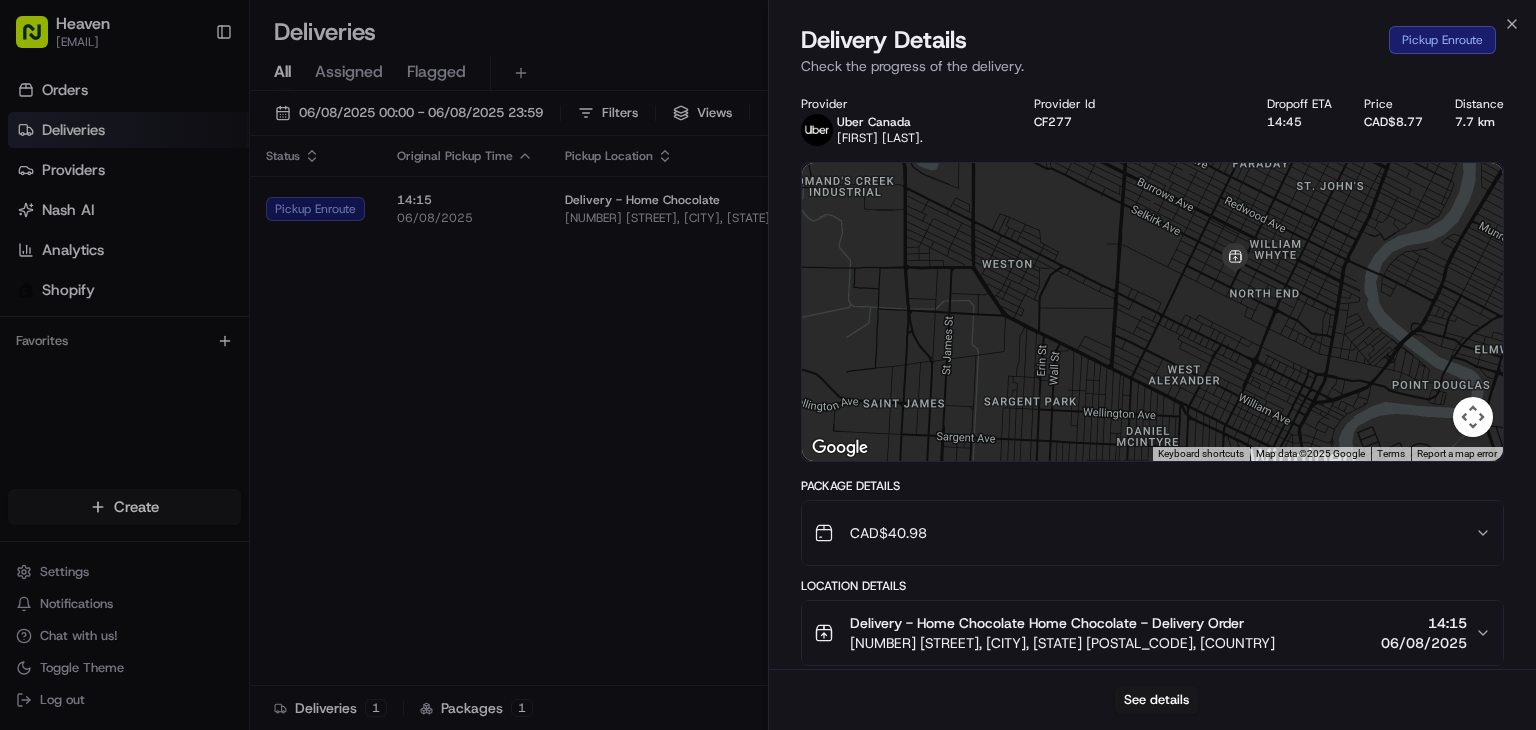 drag, startPoint x: 1176, startPoint y: 335, endPoint x: 1089, endPoint y: 397, distance: 106.83164 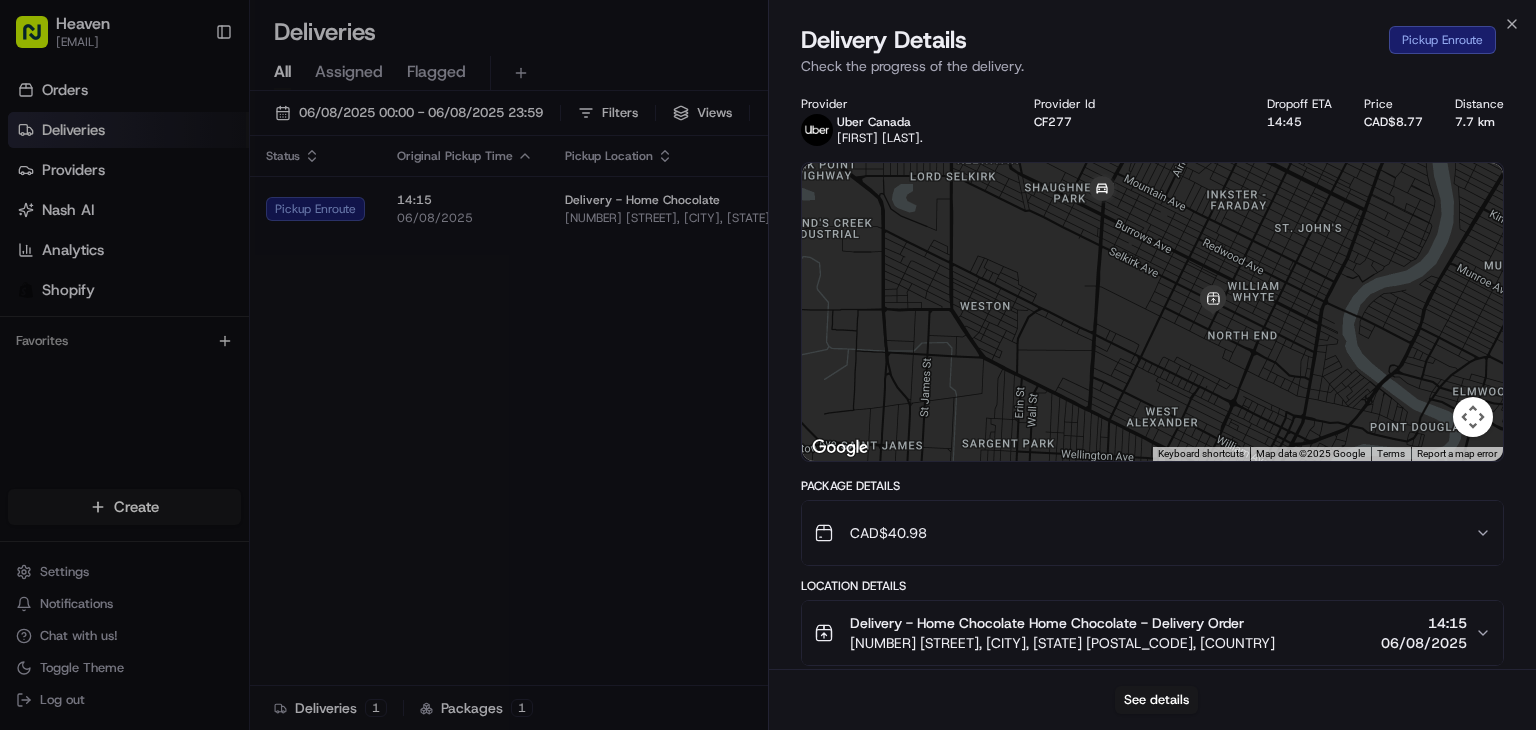 drag, startPoint x: 1084, startPoint y: 350, endPoint x: 1074, endPoint y: 382, distance: 33.526108 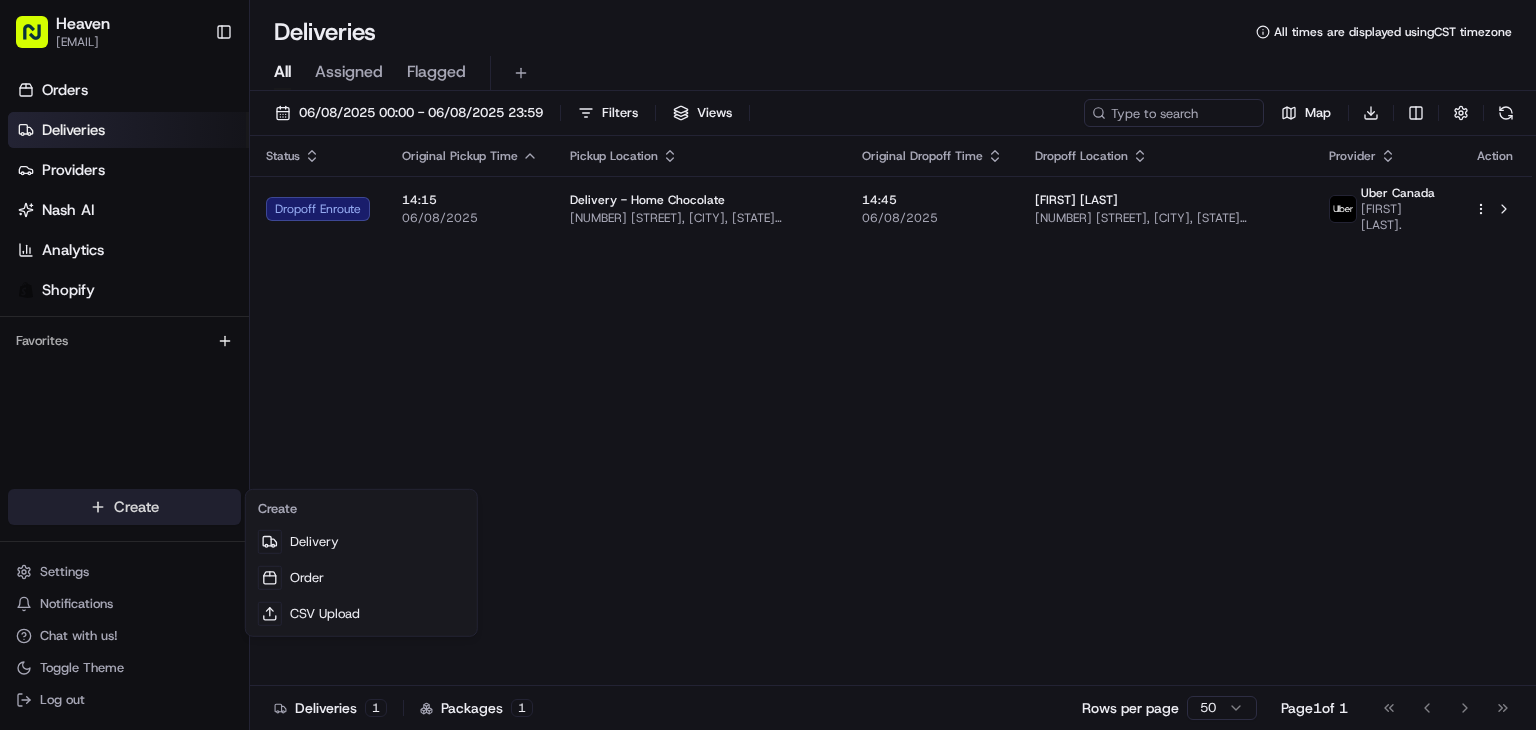 click on "[EMAIL] Toggle Sidebar Orders Deliveries Providers Nash AI Analytics Shopify Favorites Main Menu Members & Organization Organization Users Roles Preferences Customization Tracking Orchestration Automations Dispatch Strategy Locations Pickup Locations Dropoff Locations Billing Billing Refund Requests Integrations Notification Triggers Webhooks API Keys Request Logs Create Settings Notifications Chat with us! Toggle Theme Log out Deliveries All times are displayed using CST timezone All Assigned Flagged 06/08/2025 00:00 - 06/08/2025 23:59 Filters Views Map Download Status Original Pickup Time Pickup Location Original Dropoff Time Dropoff Location Provider Action Dropoff Enroute 14:15 06/08/2025 Delivery - Home Chocolate [NUMBER] [STREET], [CITY], [STATE] [POSTAL_CODE], [COUNTRY] 14:45 06/08/2025 [FIRST] [LAST] [NUMBER] [STREET], [CITY], [STATE] [POSTAL_CODE], [COUNTRY] Uber Canada [FIRST] [LAST] Deliveries 1 Packages 1 Rows per page 50 Page 1 of 1 Go to first page Go to previous page" at bounding box center [768, 365] 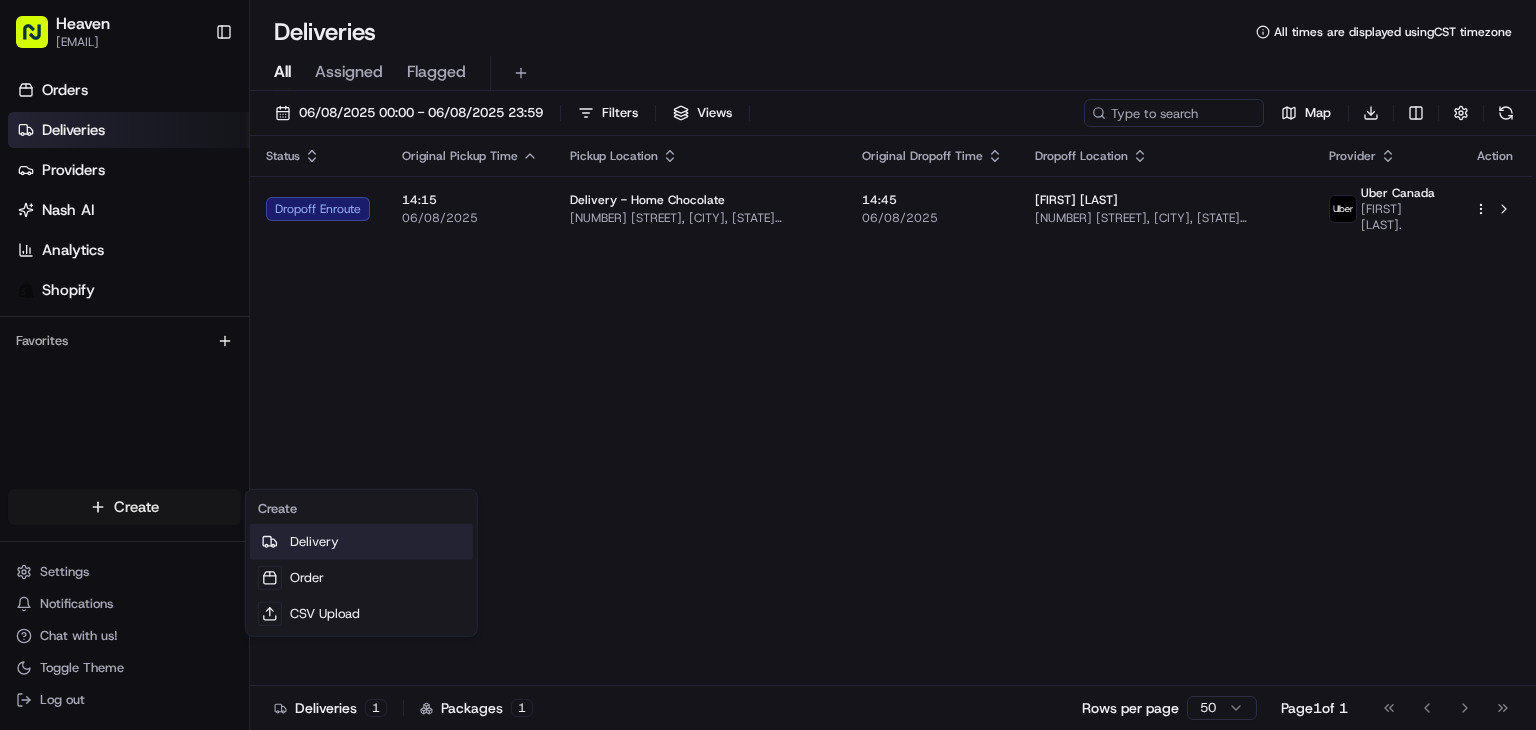 click on "Delivery" at bounding box center [361, 542] 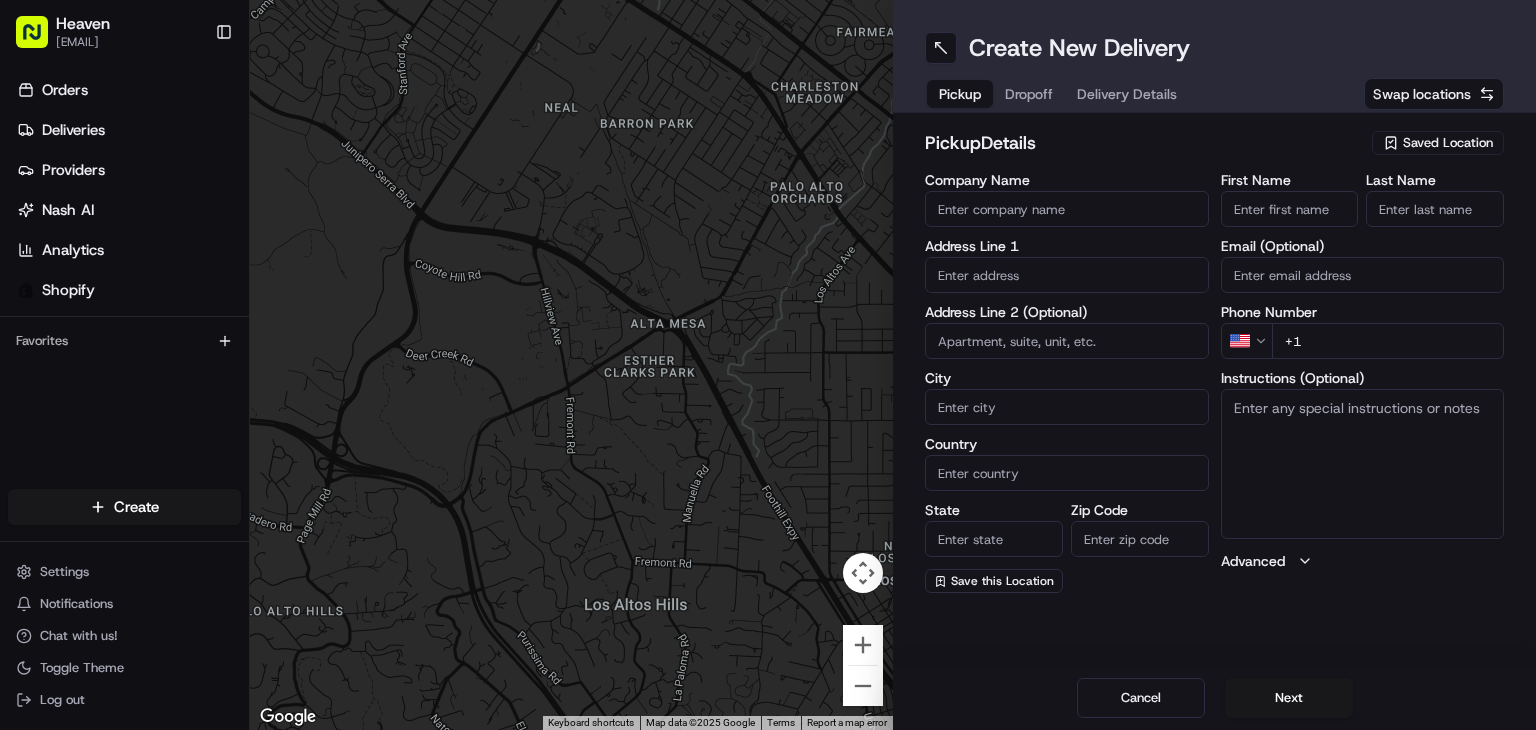 click on "Saved Location" at bounding box center (1448, 143) 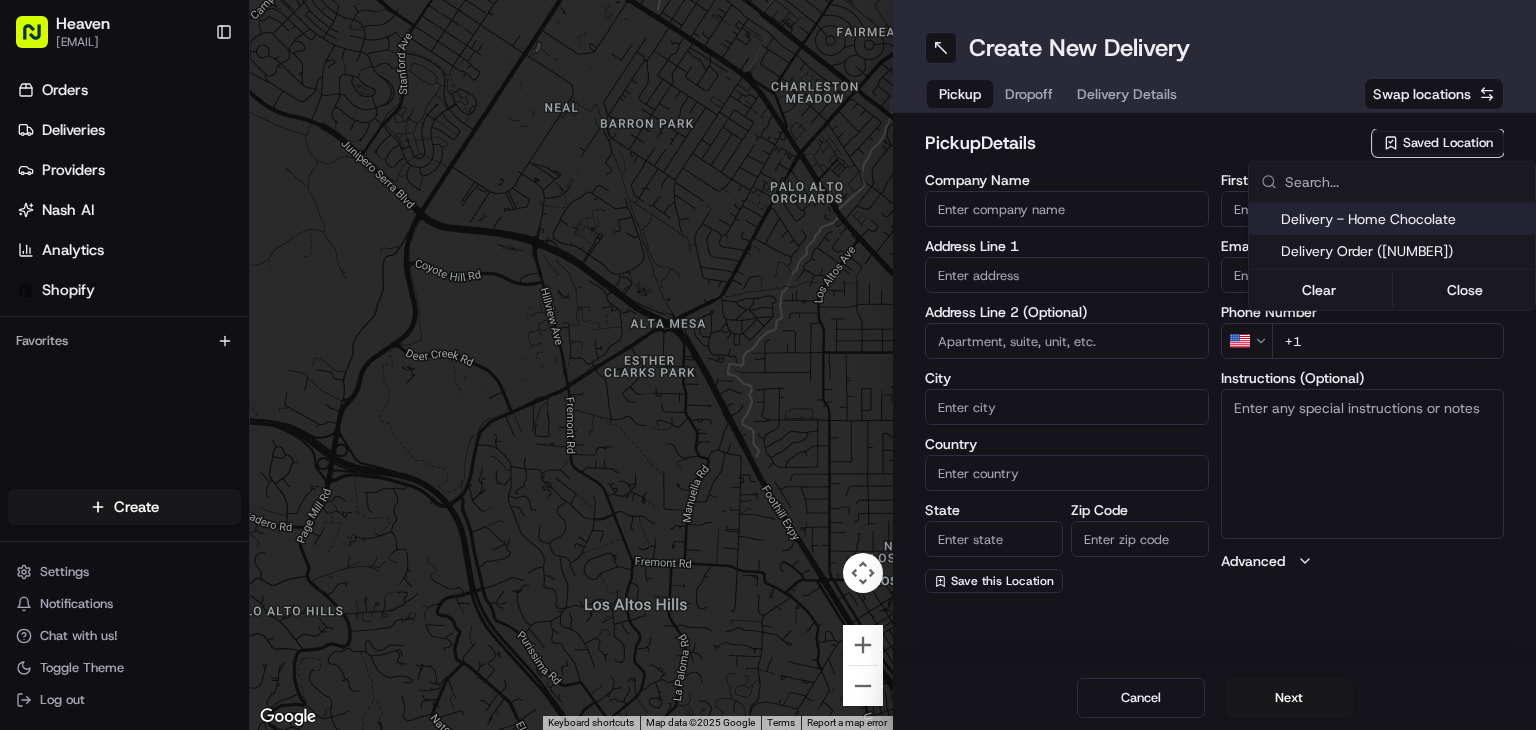 click on "Delivery - Home Chocolate" at bounding box center [1404, 219] 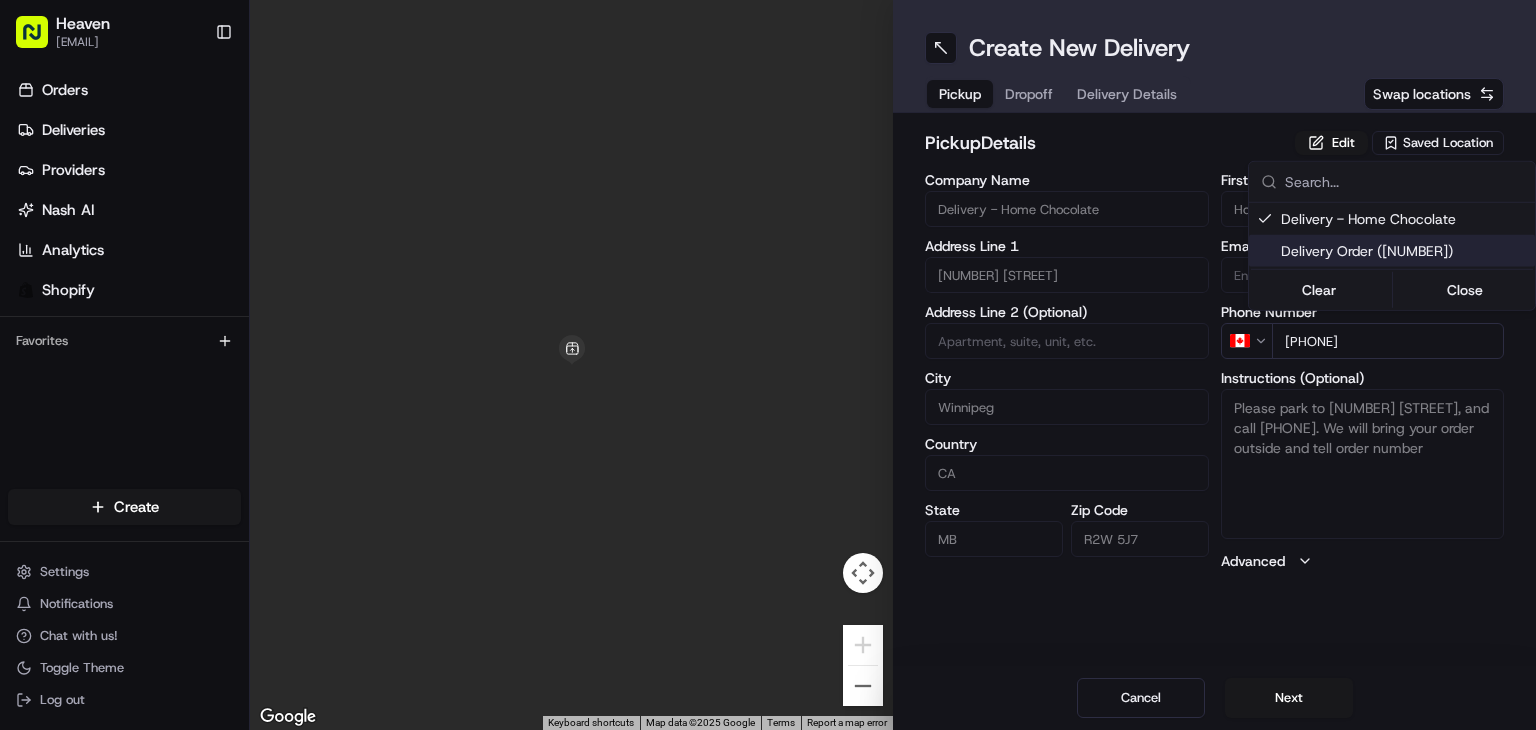 click on "[EMAIL] Toggle Sidebar Orders Deliveries Providers Nash AI Analytics Shopify Favorites Main Menu Members & Organization Organization Users Roles Preferences Customization Tracking Orchestration Automations Dispatch Strategy Locations Pickup Locations Dropoff Locations Billing Billing Refund Requests Integrations Notification Triggers Webhooks API Keys Request Logs Create Settings Notifications Chat with us! Toggle Theme Log out ← Move left → Move right ↑ Move up ↓ Move down + Zoom in - Zoom out Home Jump left by 75% End Jump right by 75% Page Up Jump up by 75% Page Down Jump down by 75% Keyboard shortcuts Map Data Map data ©2025 Google Map data ©2025 Google 1 m Click to toggle between metric and imperial units Terms Report a map error Create New Delivery Pickup Dropoff Delivery Details Swap locations pickup Details Saved Location Company Name Delivery - Home Chocolate Address Line 1 [NUMBER] [STREET] Address Line 2 (Optional) City [CITY] Country [COUNTRY] [STATE] [POSTAL_CODE]" at bounding box center (768, 365) 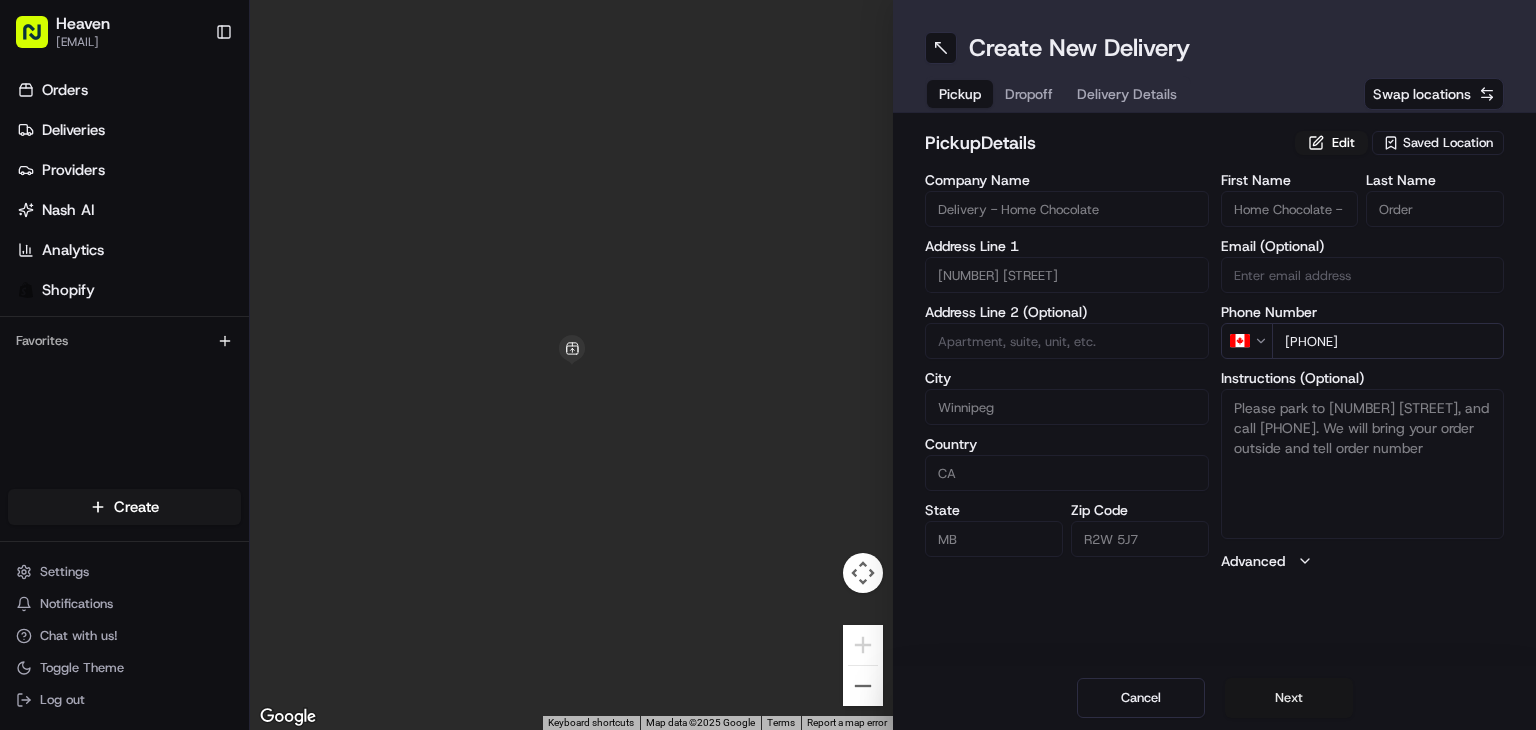 click on "Next" at bounding box center (1289, 698) 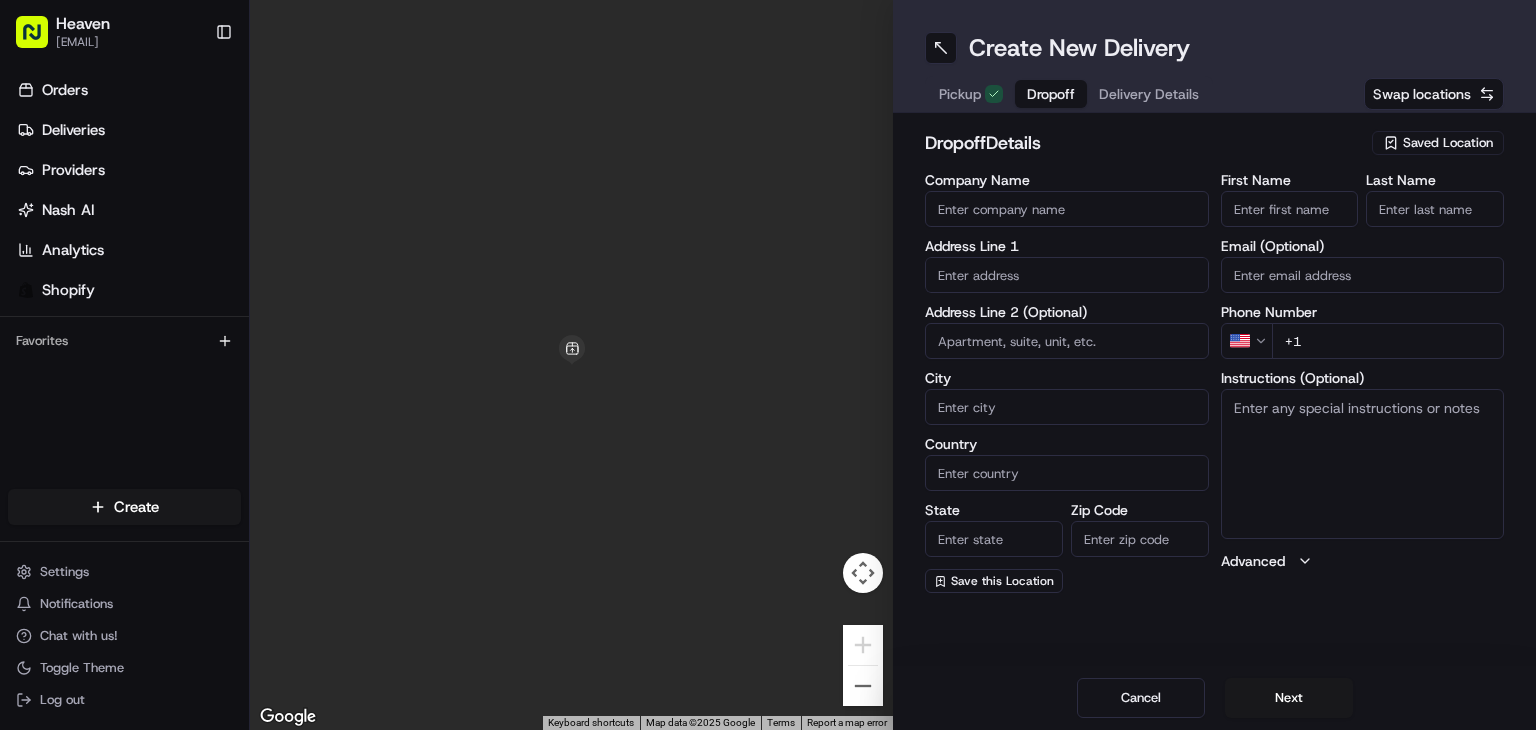 click on "First Name" at bounding box center [1290, 209] 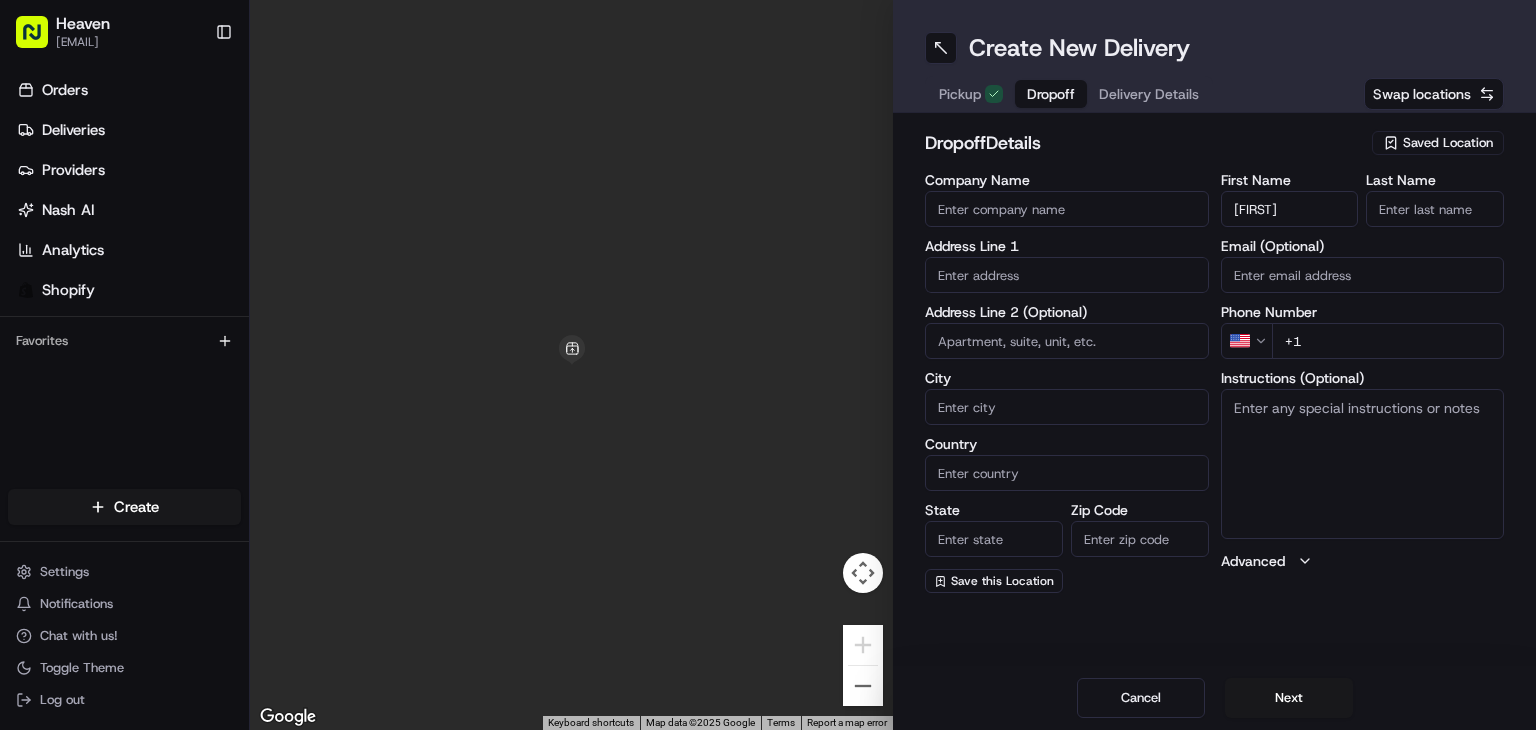 type on "[FIRST]" 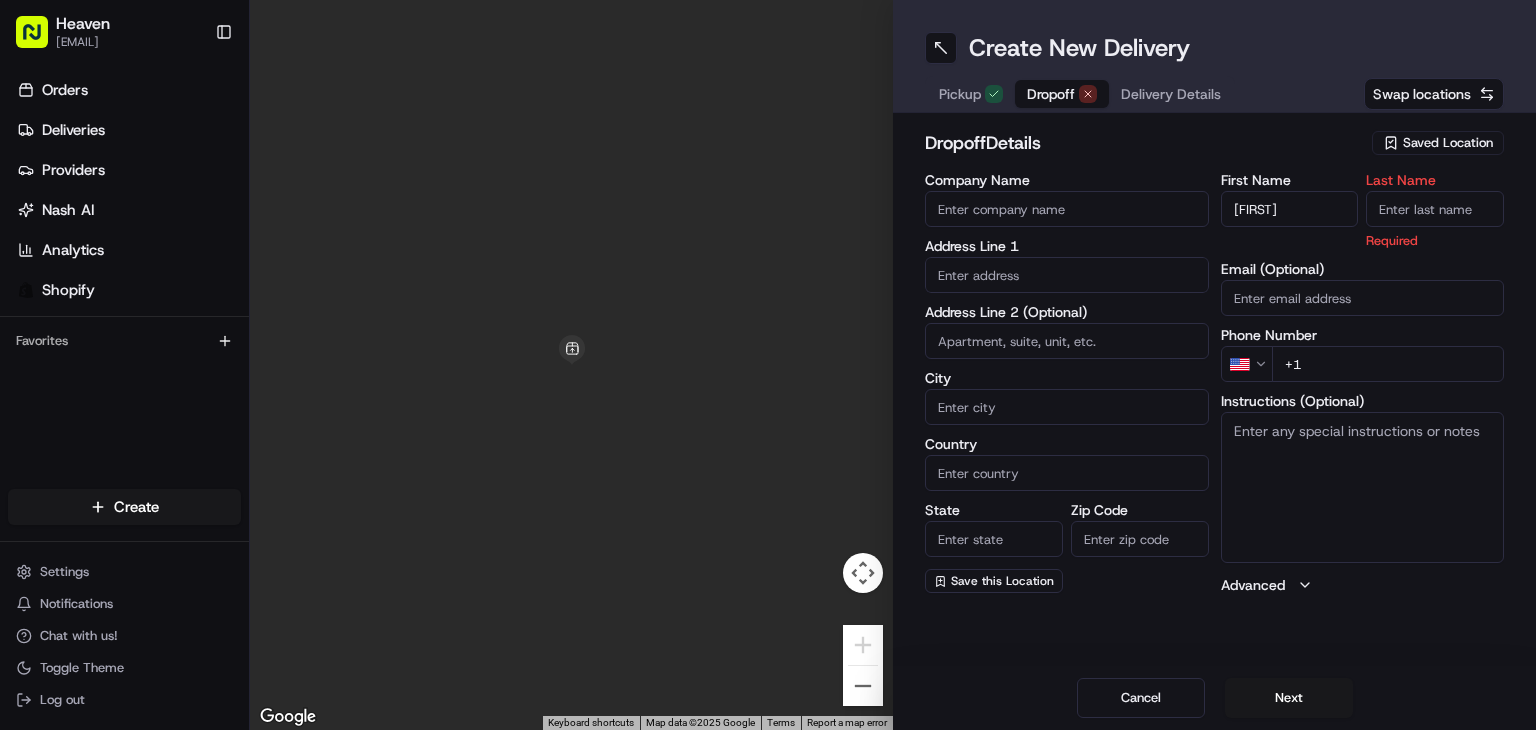 click on "Last Name" at bounding box center (1435, 209) 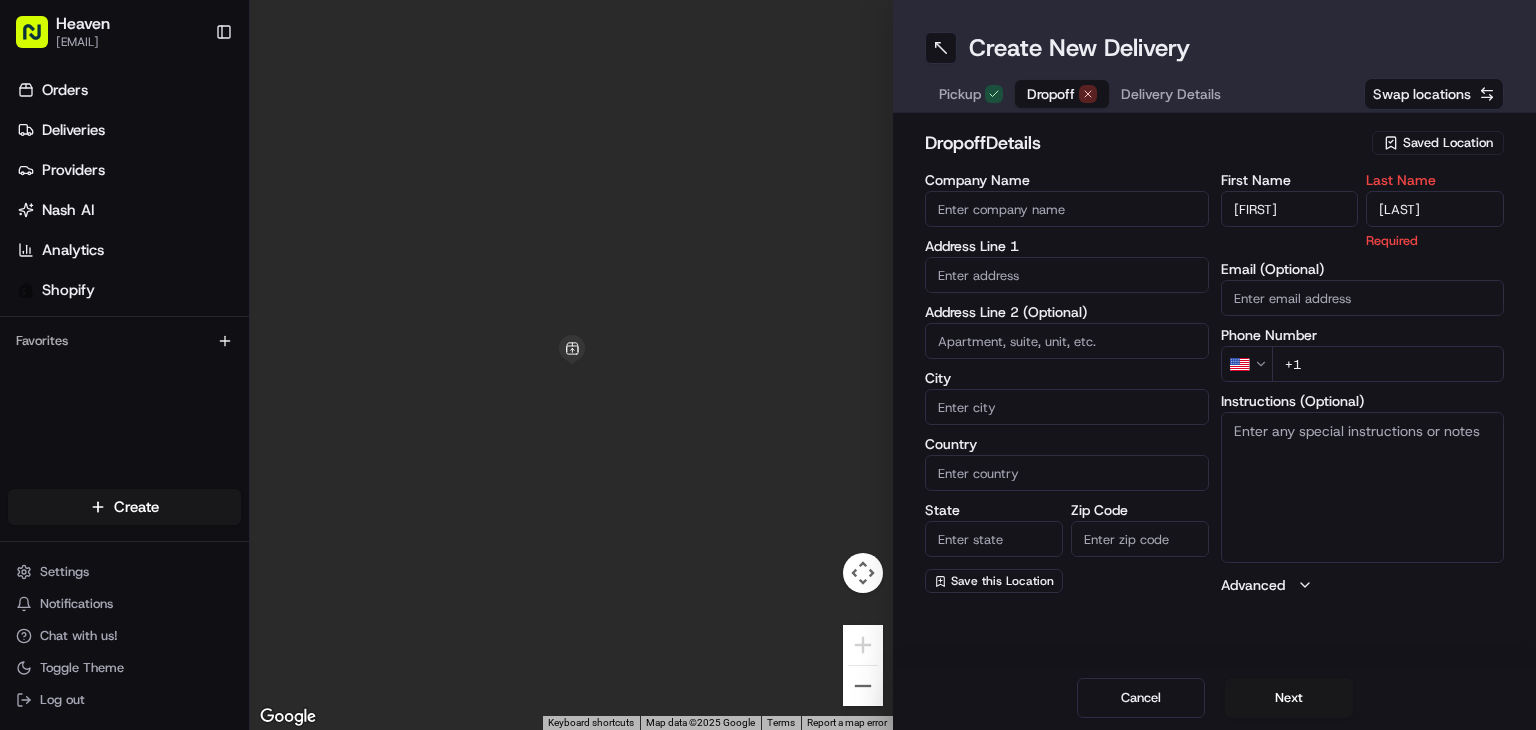 type on "[LAST]" 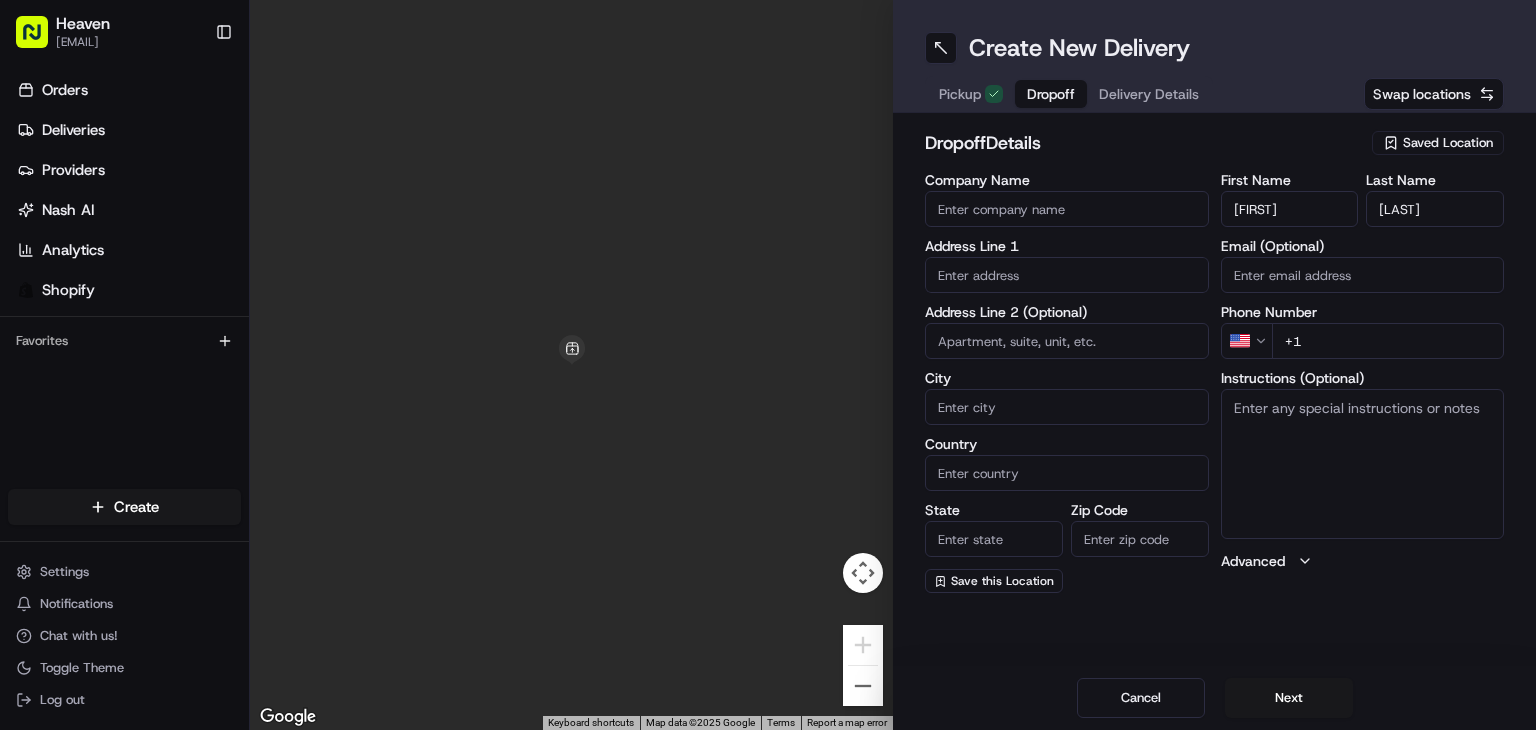 click on "[EMAIL] Toggle Sidebar Orders Deliveries Providers Nash AI Analytics Shopify Favorites Main Menu Members & Organization Organization Users Roles Preferences Customization Tracking Orchestration Automations Dispatch Strategy Locations Pickup Locations Dropoff Locations Billing Billing Refund Requests Integrations Notification Triggers Webhooks API Keys Request Logs Create Settings Notifications Chat with us! Toggle Theme Log out ← Move left → Move right ↑ Move up ↓ Move down + Zoom in - Zoom out Home Jump left by 75% End Jump right by 75% Page Up Jump up by 75% Page Down Jump down by 75% Keyboard shortcuts Map Data Map data ©2025 Google Map data ©2025 Google 1 m Click to toggle between metric and imperial units Terms Report a map error Create New Delivery Pickup Dropoff Delivery Details Swap locations dropoff Details Saved Location Company Name Address Line 1 Address Line 2 (Optional) City [CITY] Country [COUNTRY] [STATE] [POSTAL_CODE] Save this Location First Name [FIRST] Last Name US" at bounding box center [768, 365] 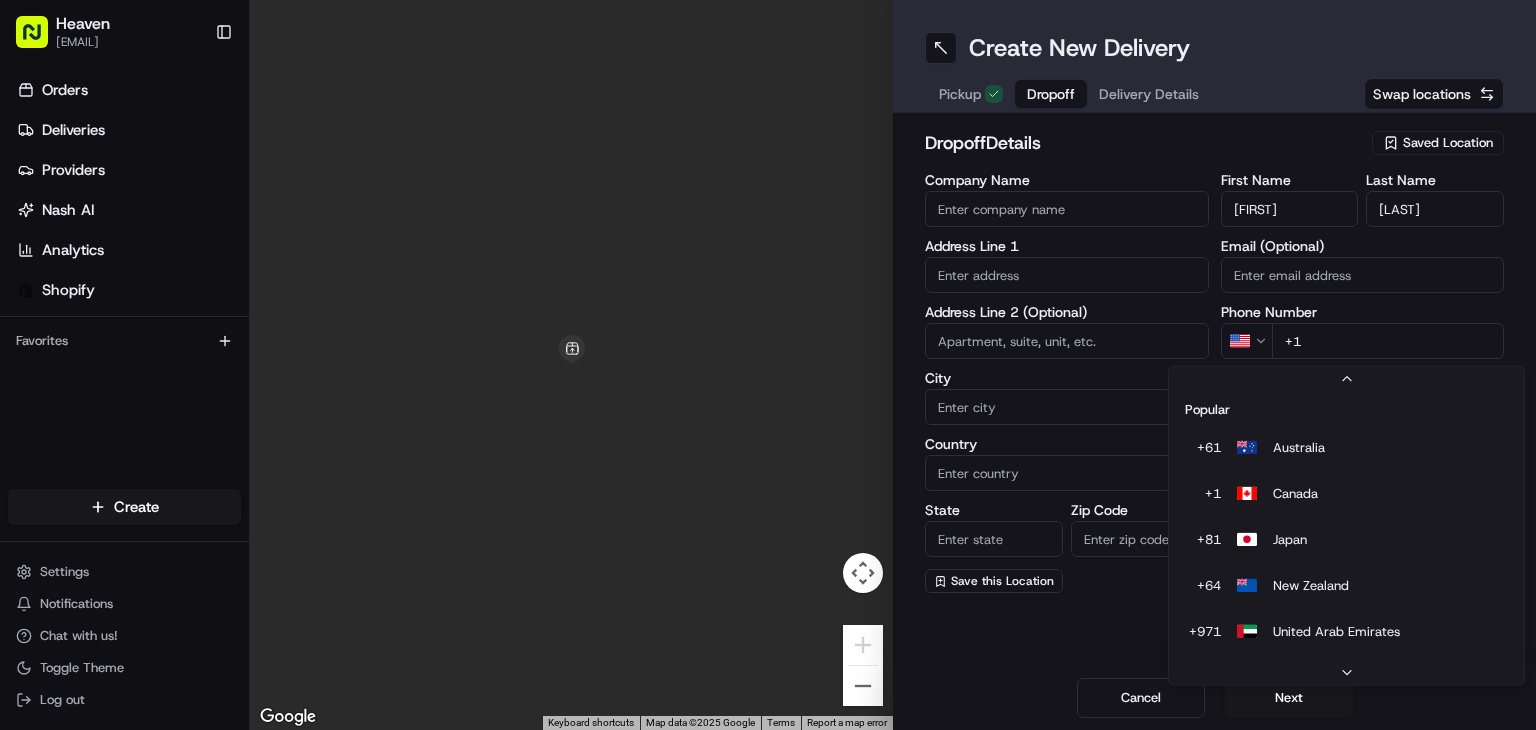 scroll, scrollTop: 85, scrollLeft: 0, axis: vertical 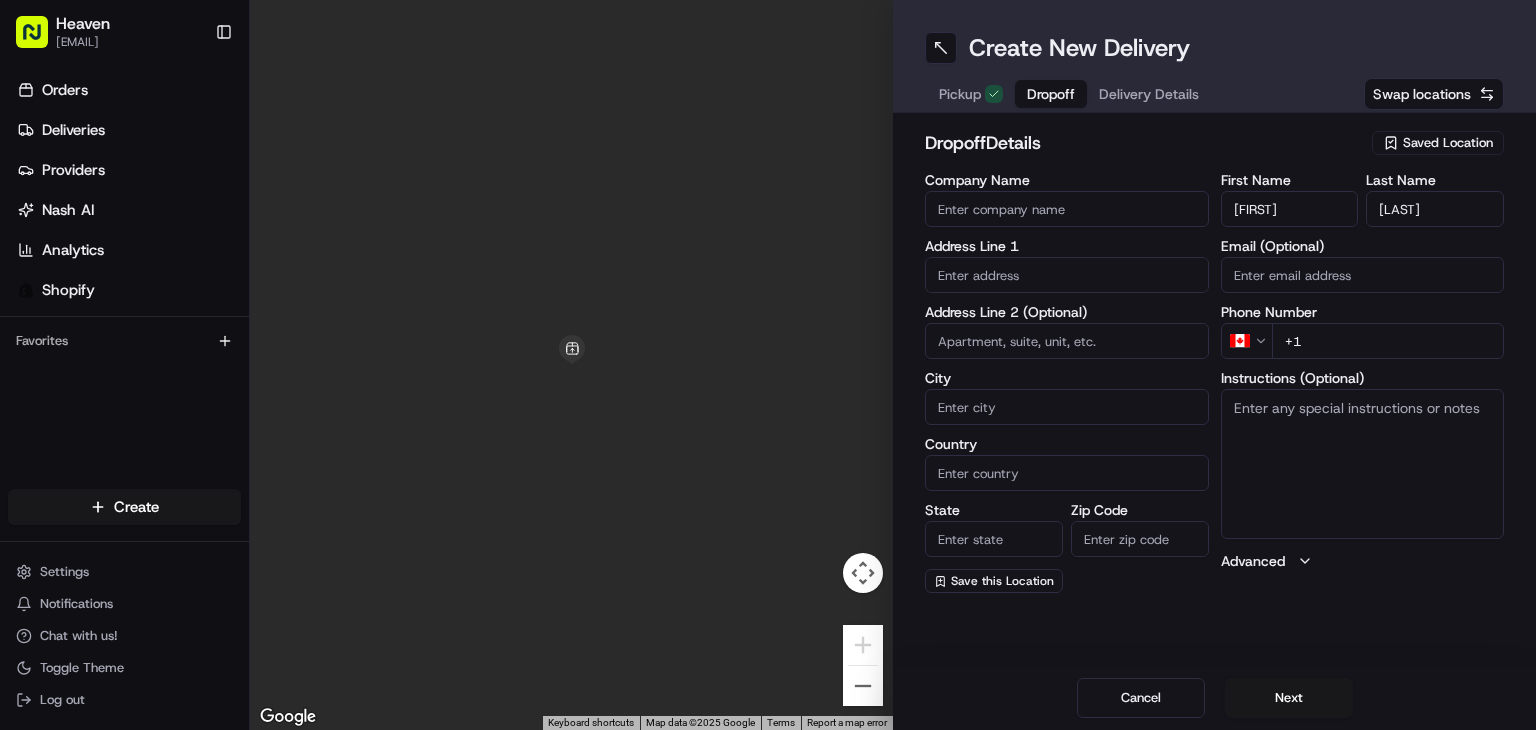 click on "+1" at bounding box center (1388, 341) 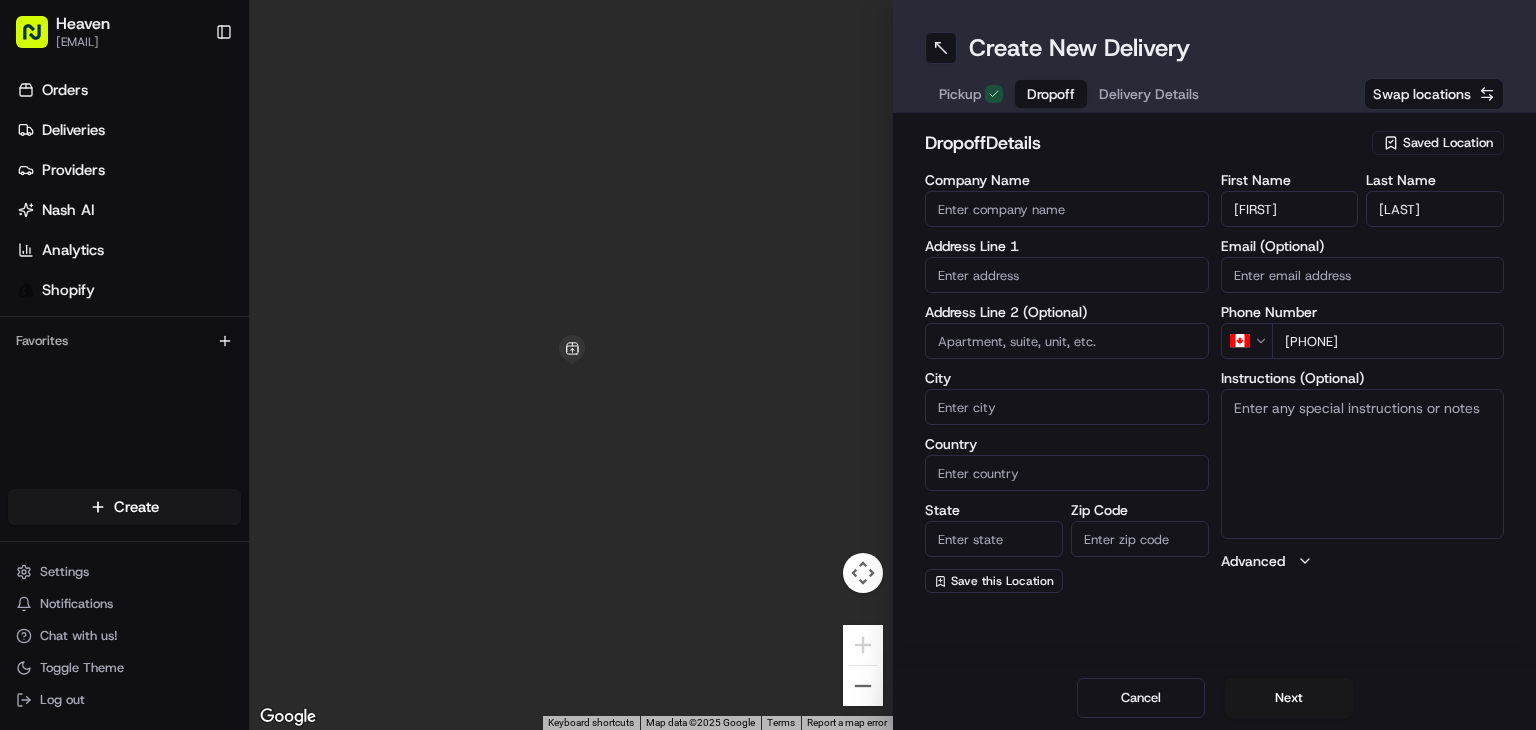 type on "[PHONE]" 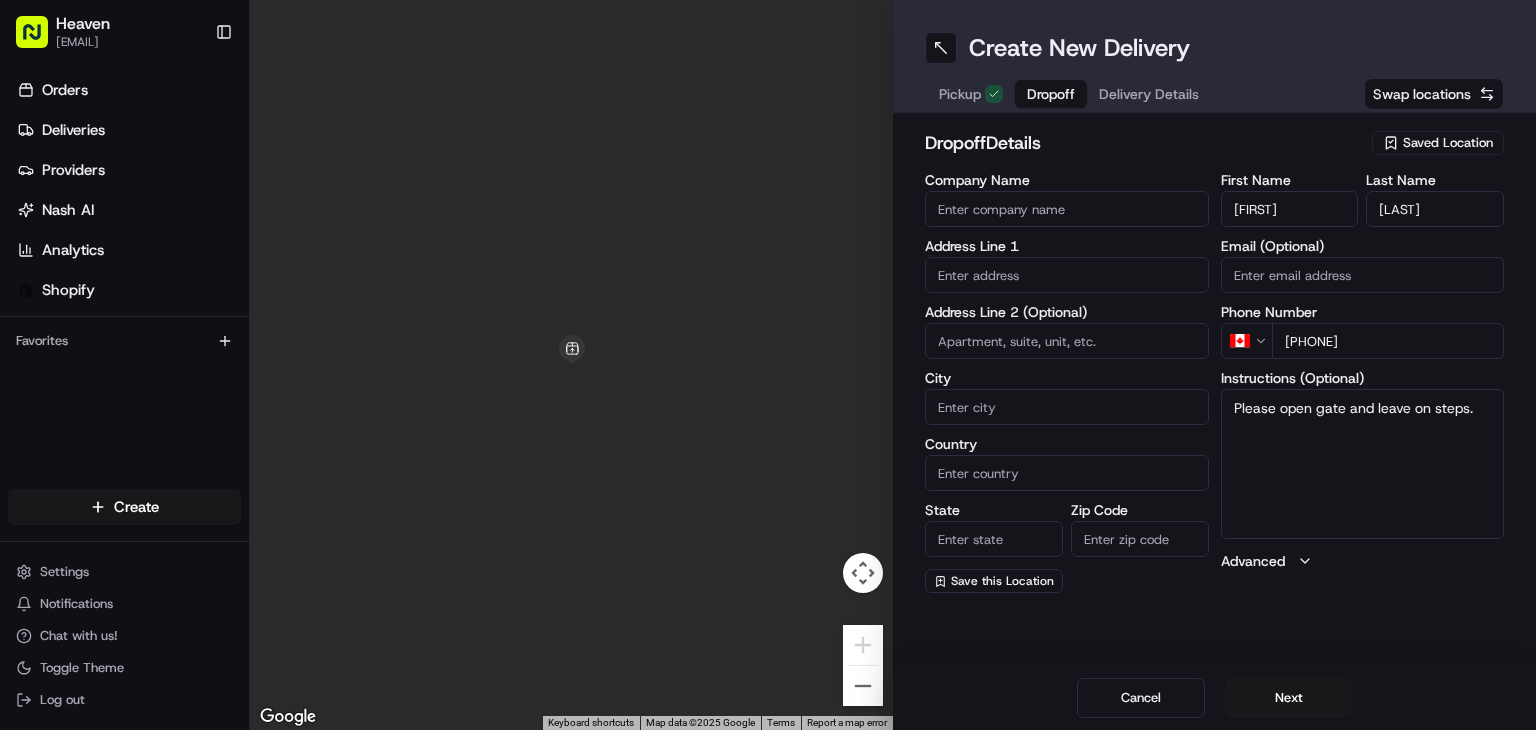 type on "Please open gate and leave on steps." 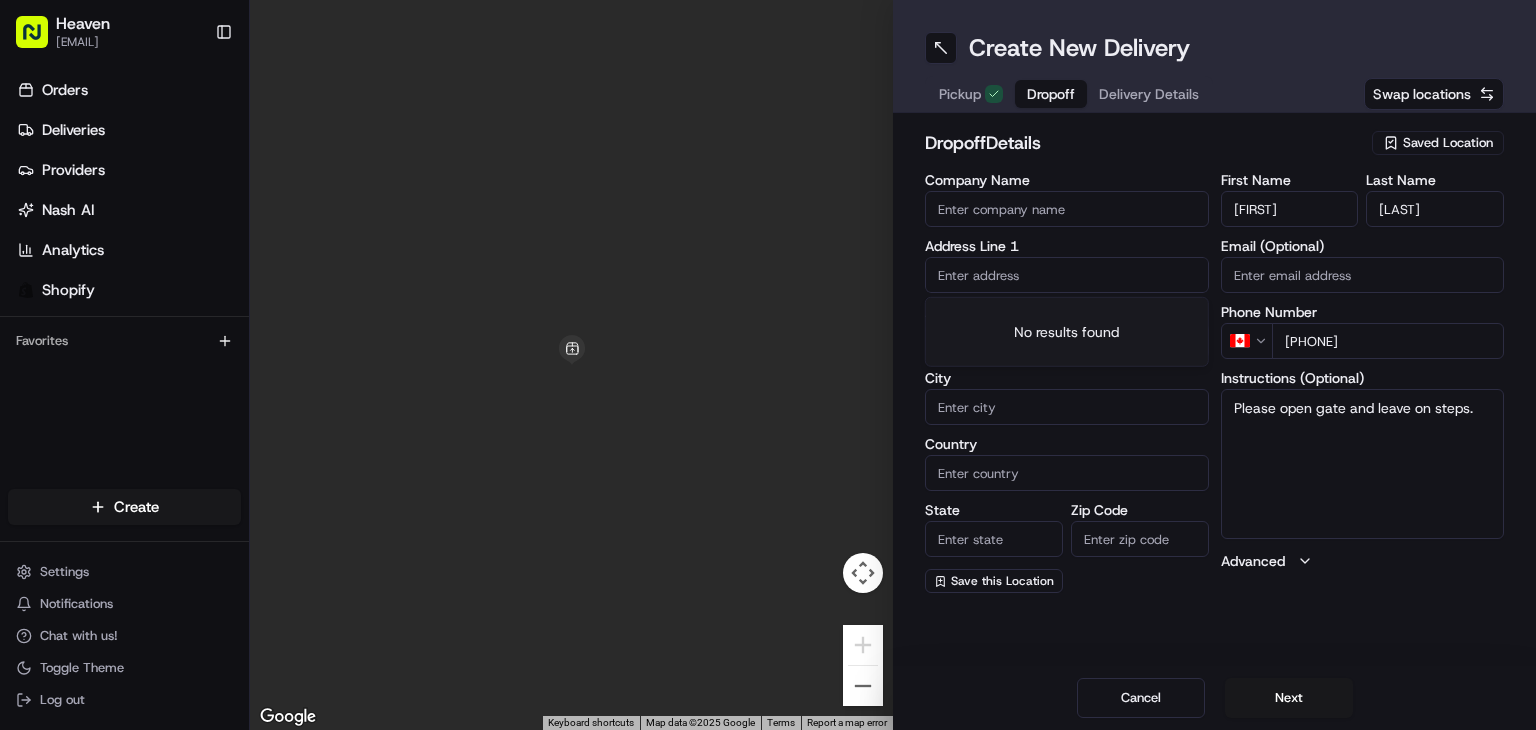 click at bounding box center [1067, 275] 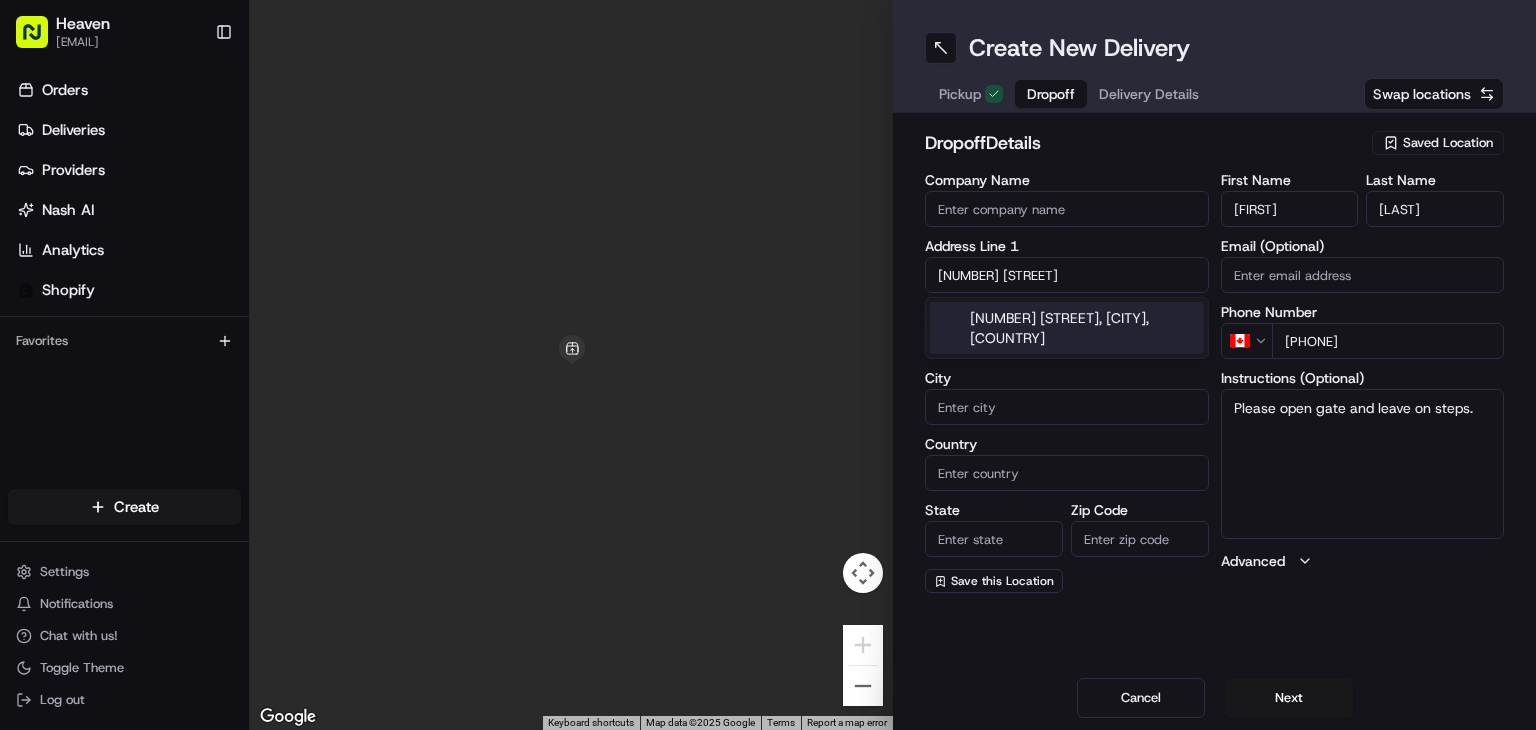 click on "[NUMBER] [STREET], [CITY], [COUNTRY]" at bounding box center (1067, 328) 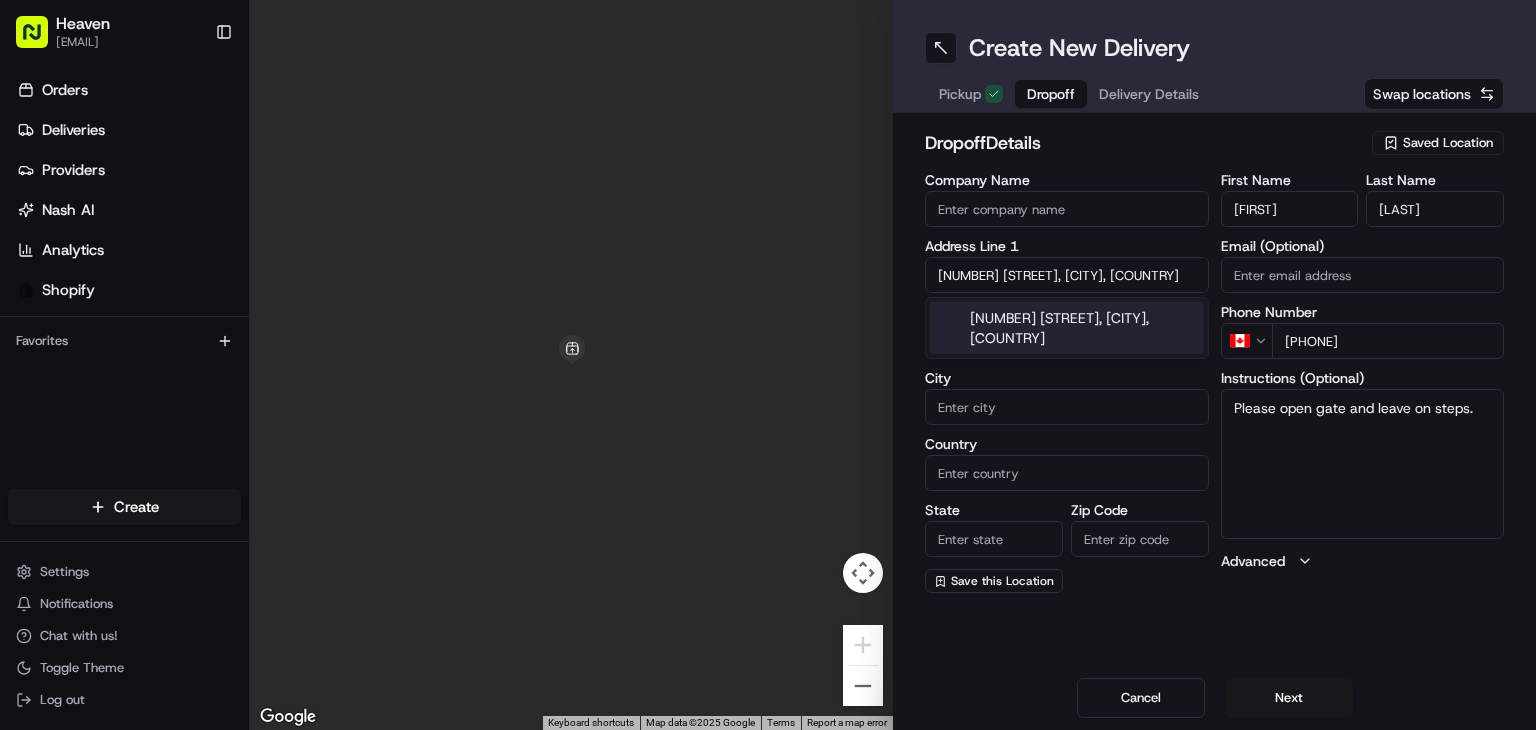 type on "[NUMBER] [STREET], [CITY], [STATE] [POSTAL_CODE], [COUNTRY]" 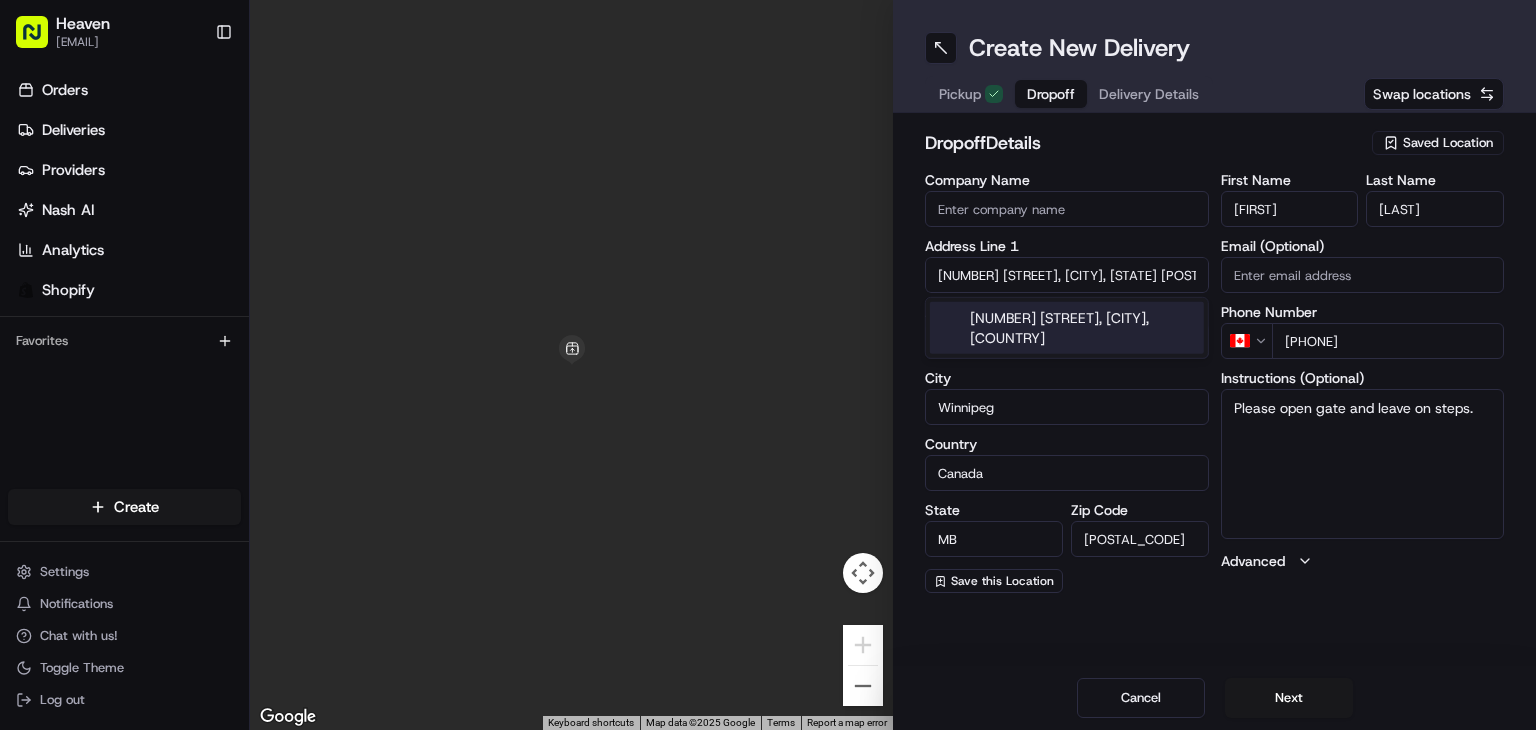 type on "[NUMBER] [STREET]" 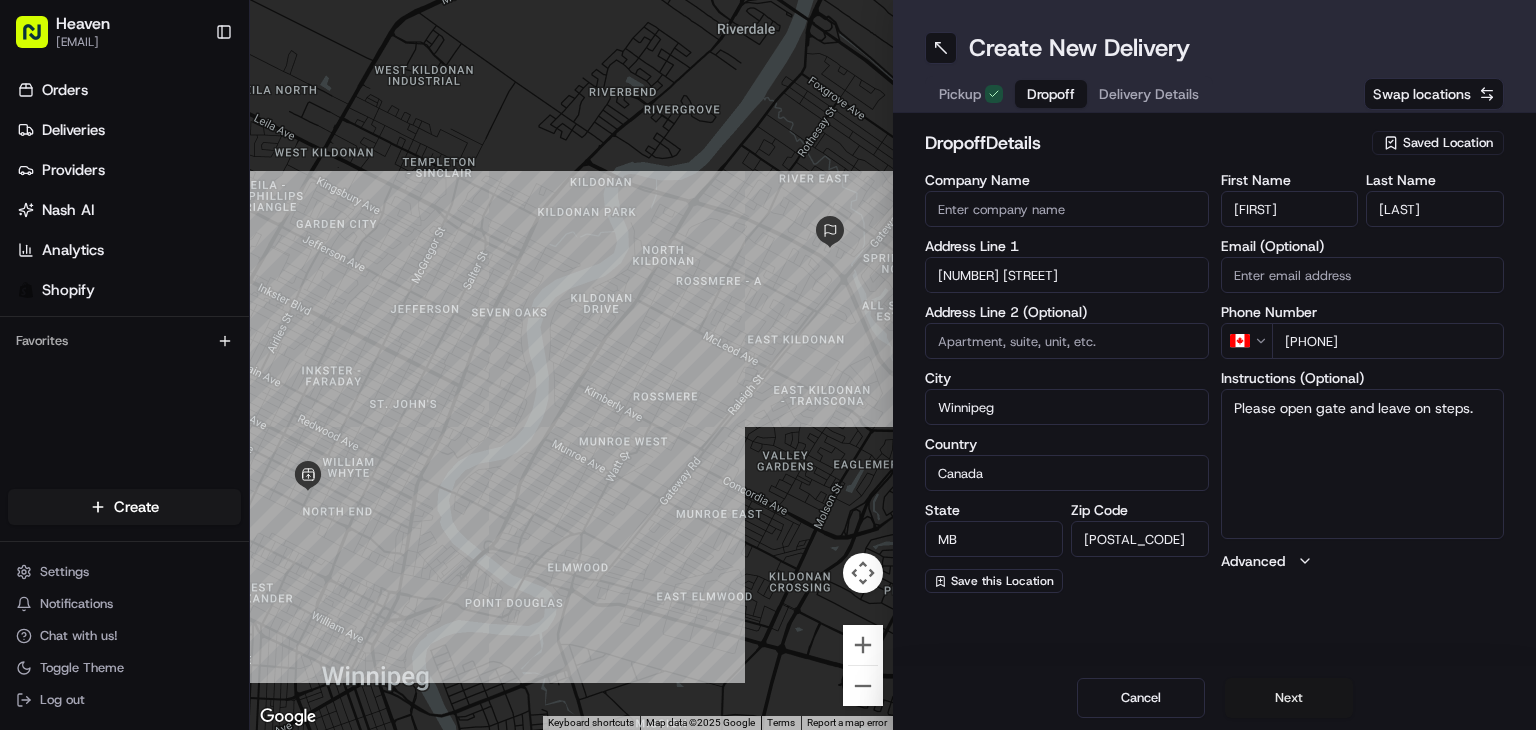 click on "Next" at bounding box center [1289, 698] 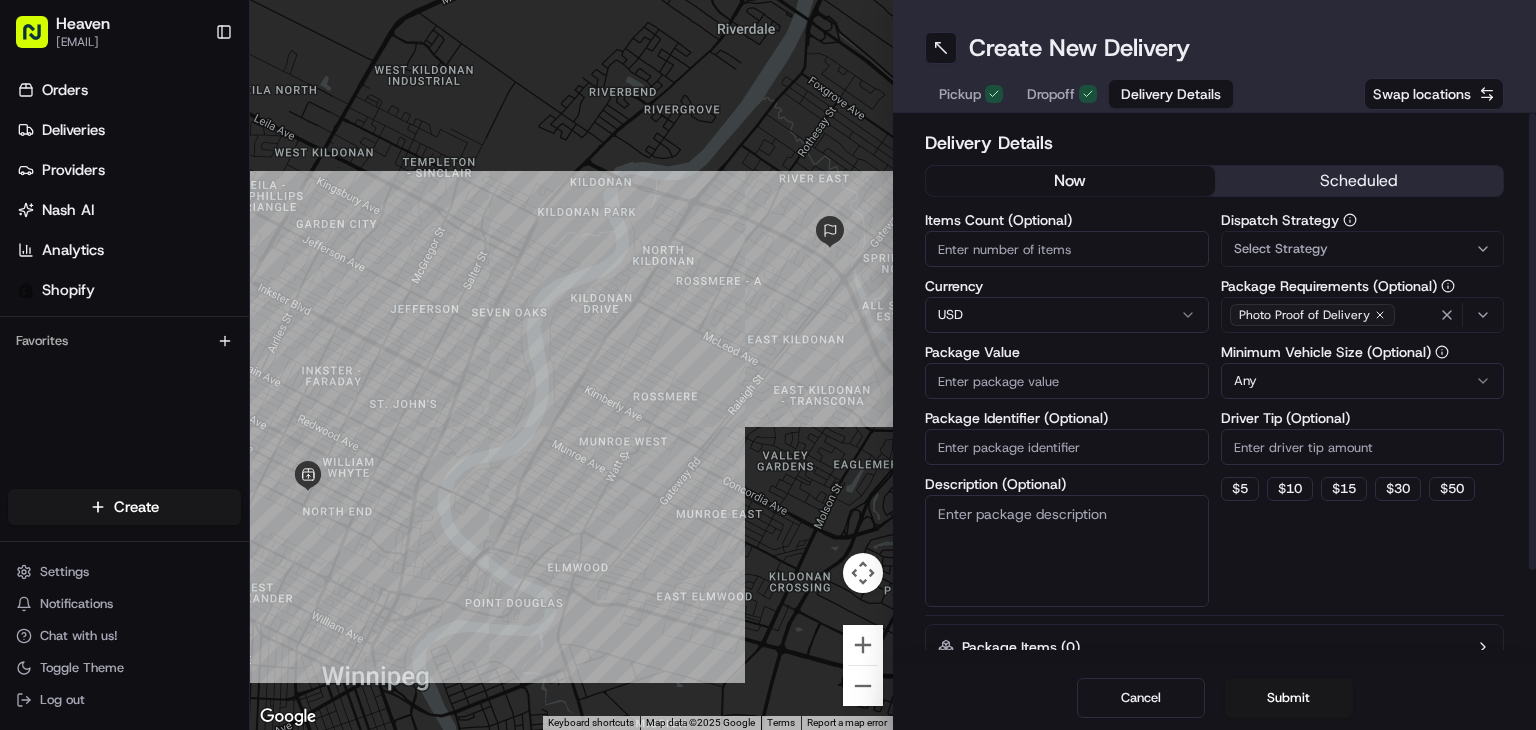 click on "Items Count (Optional)" at bounding box center (1067, 249) 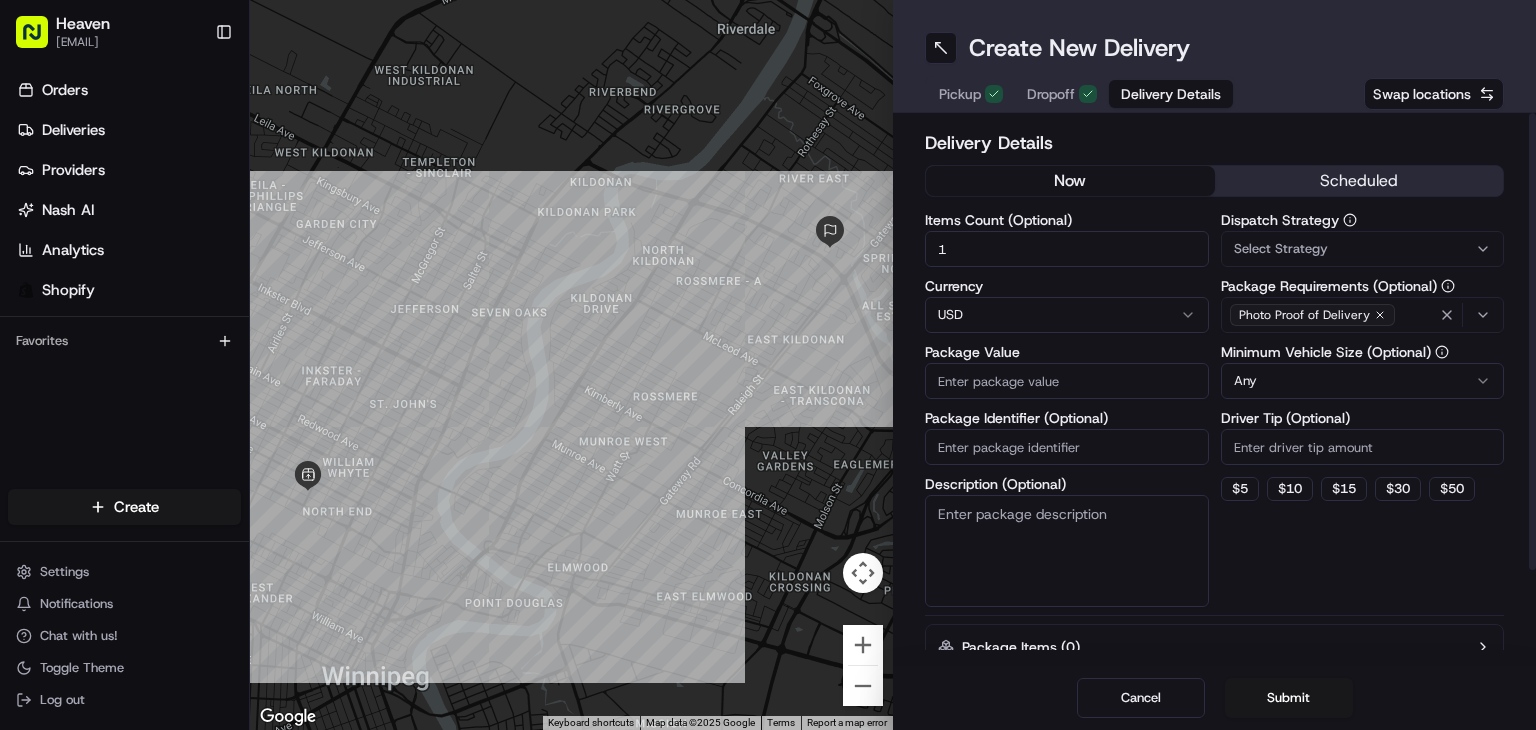 type on "1" 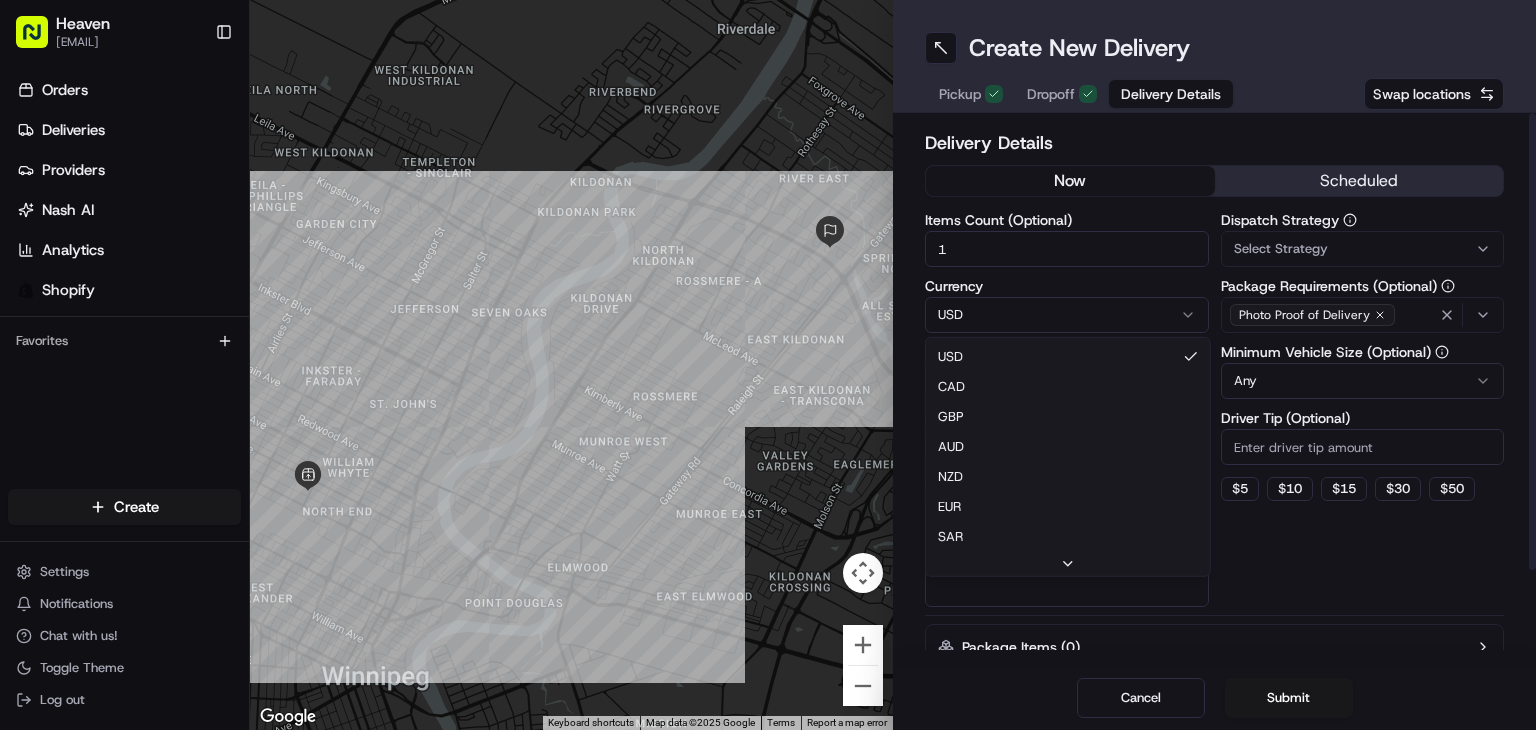 click on "[EMAIL] Toggle Sidebar Orders Deliveries Providers Nash AI Analytics Shopify Favorites Main Menu Members & Organization Organization Users Roles Preferences Customization Tracking Orchestration Automations Dispatch Strategy Locations Pickup Locations Dropoff Locations Billing Billing Refund Requests Integrations Notification Triggers Webhooks API Keys Request Logs Create Settings Notifications Chat with us! Toggle Theme Log out ← Move left → Move right ↑ Move up ↓ Move down + Zoom in - Zoom out Home Jump left by 75% End Jump right by 75% Page Up Jump up by 75% Page Down Jump down by 75% Keyboard shortcuts Map Data Map data ©2025 Google Map data ©2025 Google 500 m Click to toggle between metric and imperial units Terms Report a map error Create New Delivery Pickup Dropoff Delivery Details Swap locations Delivery Details now scheduled Items Count (Optional) 1 Currency USD USD CAD GBP AUD NZD EUR SAR MXN AED JPY SGD Package Value Package Identifier (Optional) Any" at bounding box center [768, 365] 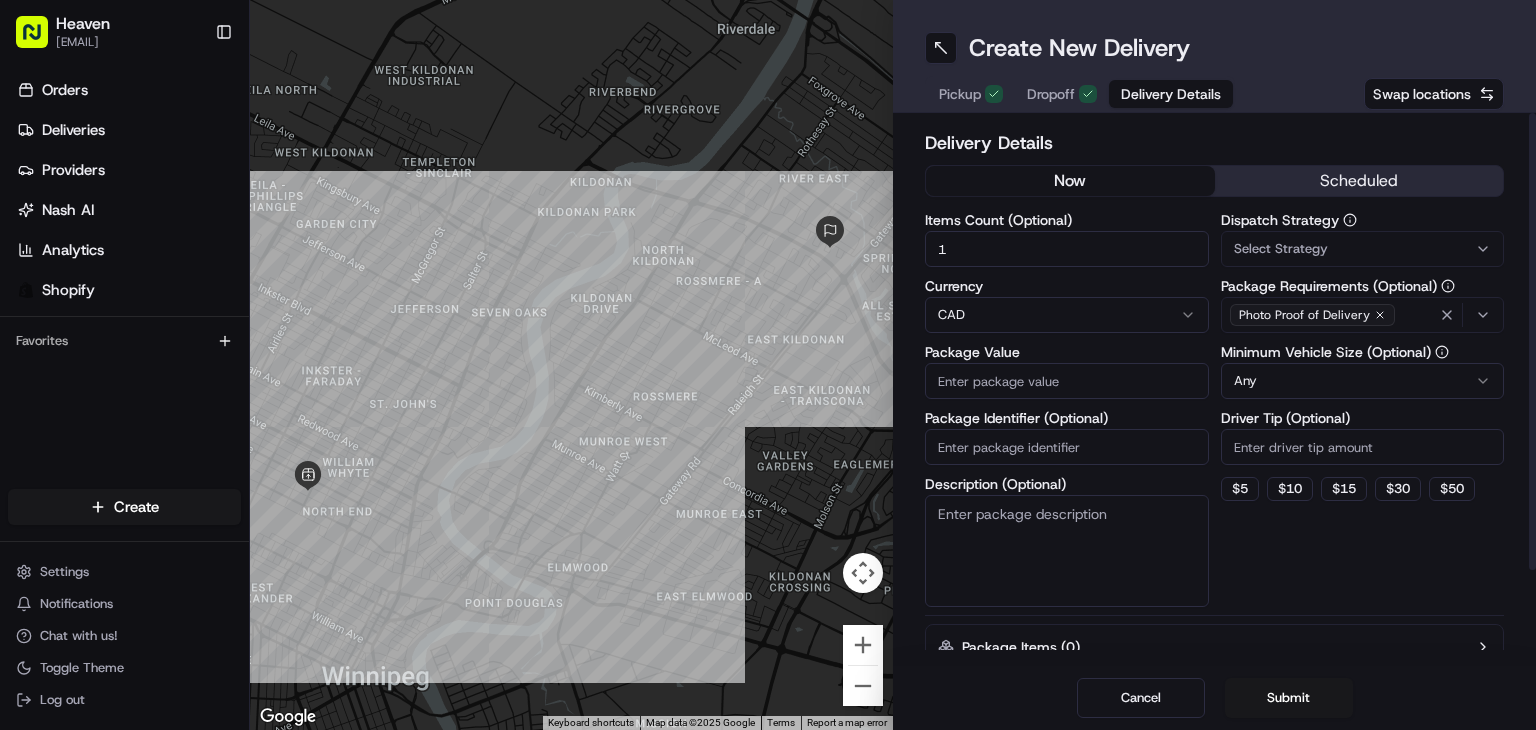click on "Package Value" at bounding box center [1067, 381] 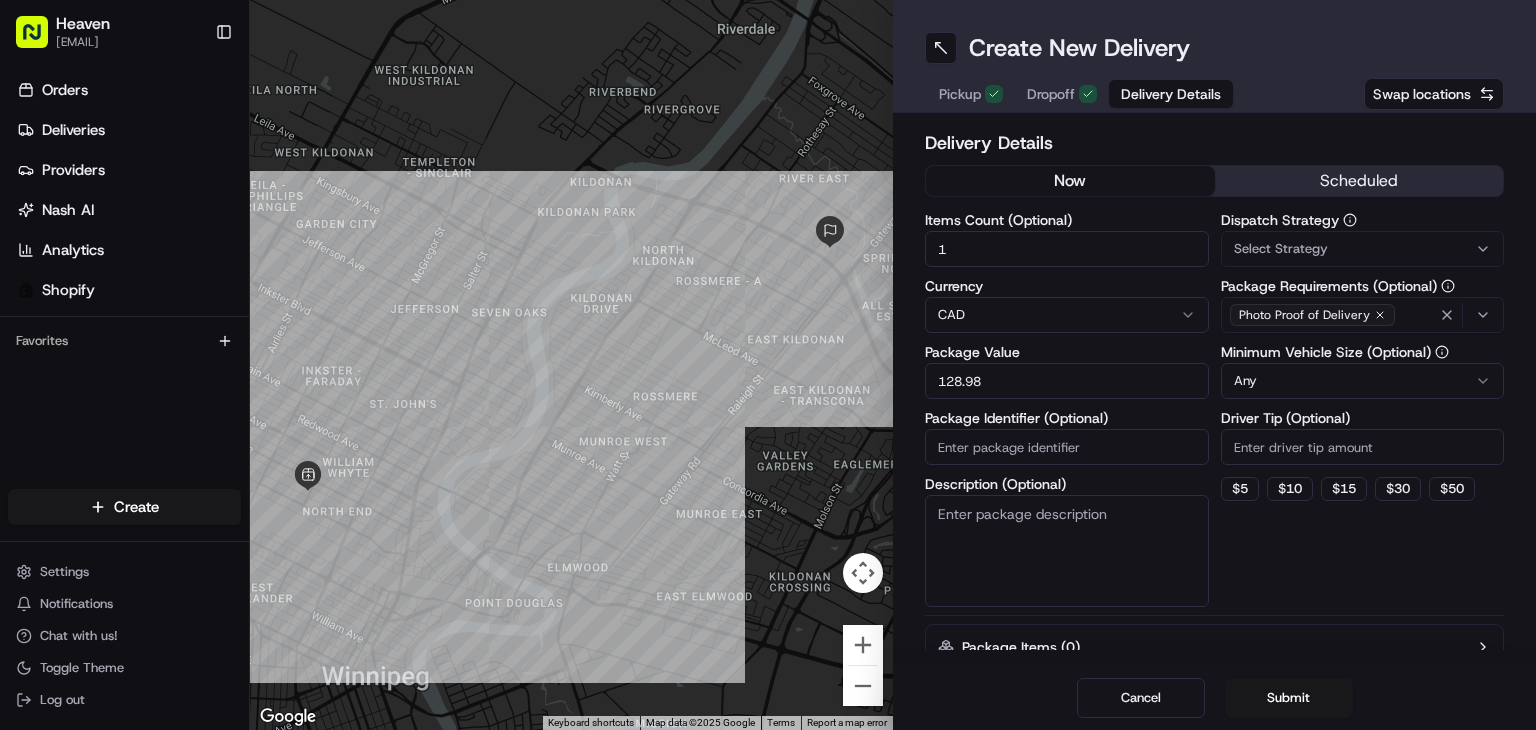 type on "128.98" 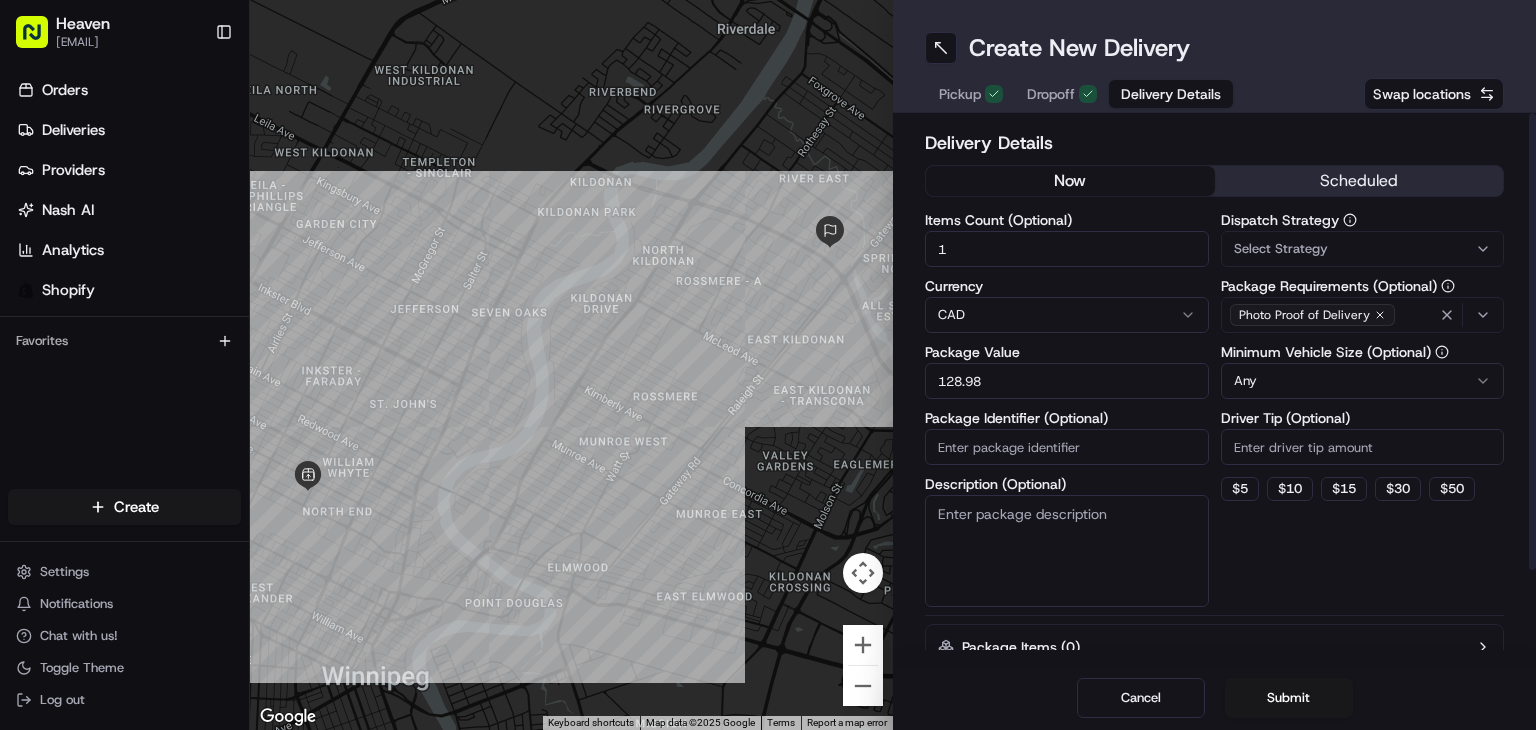 click on "Package Identifier (Optional)" at bounding box center [1067, 447] 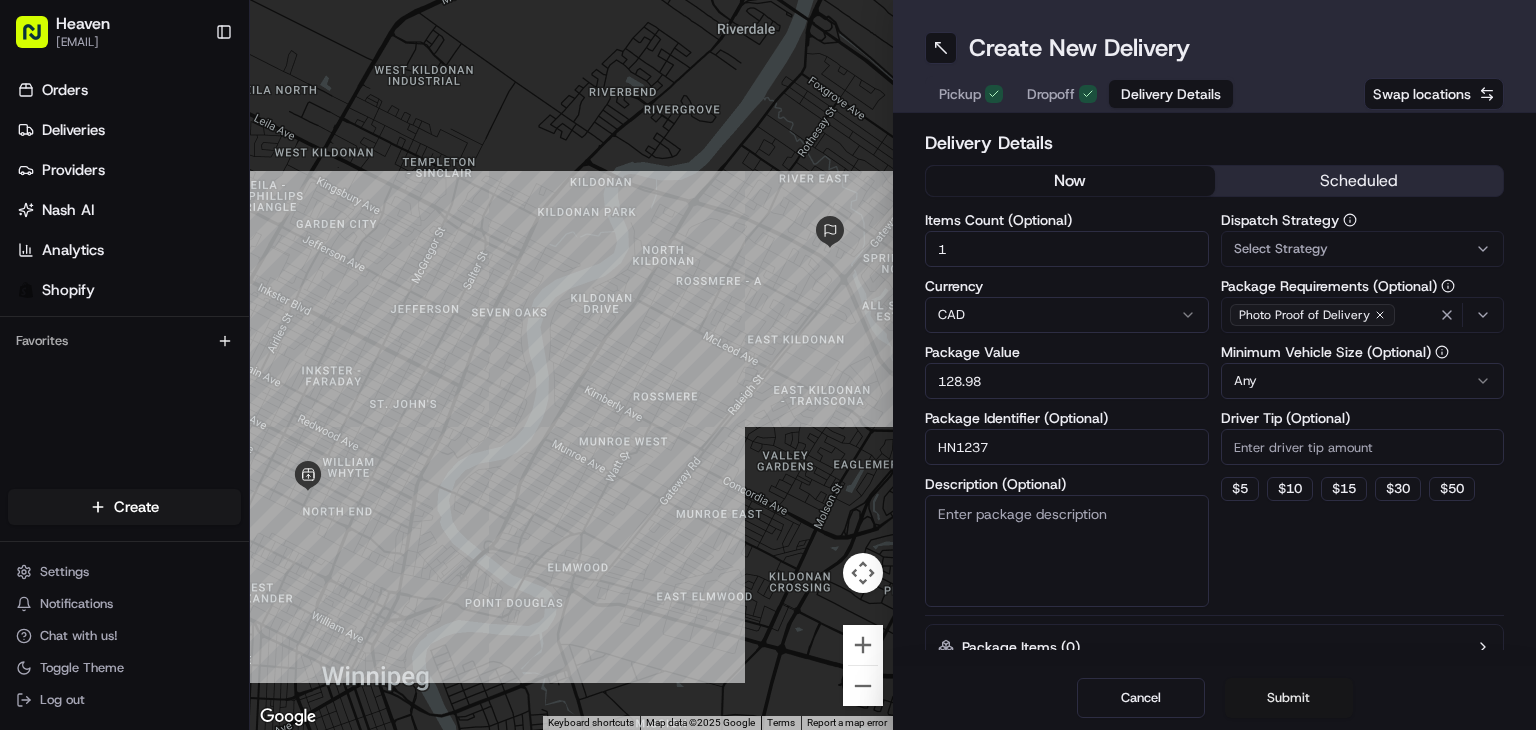 type on "HN1237" 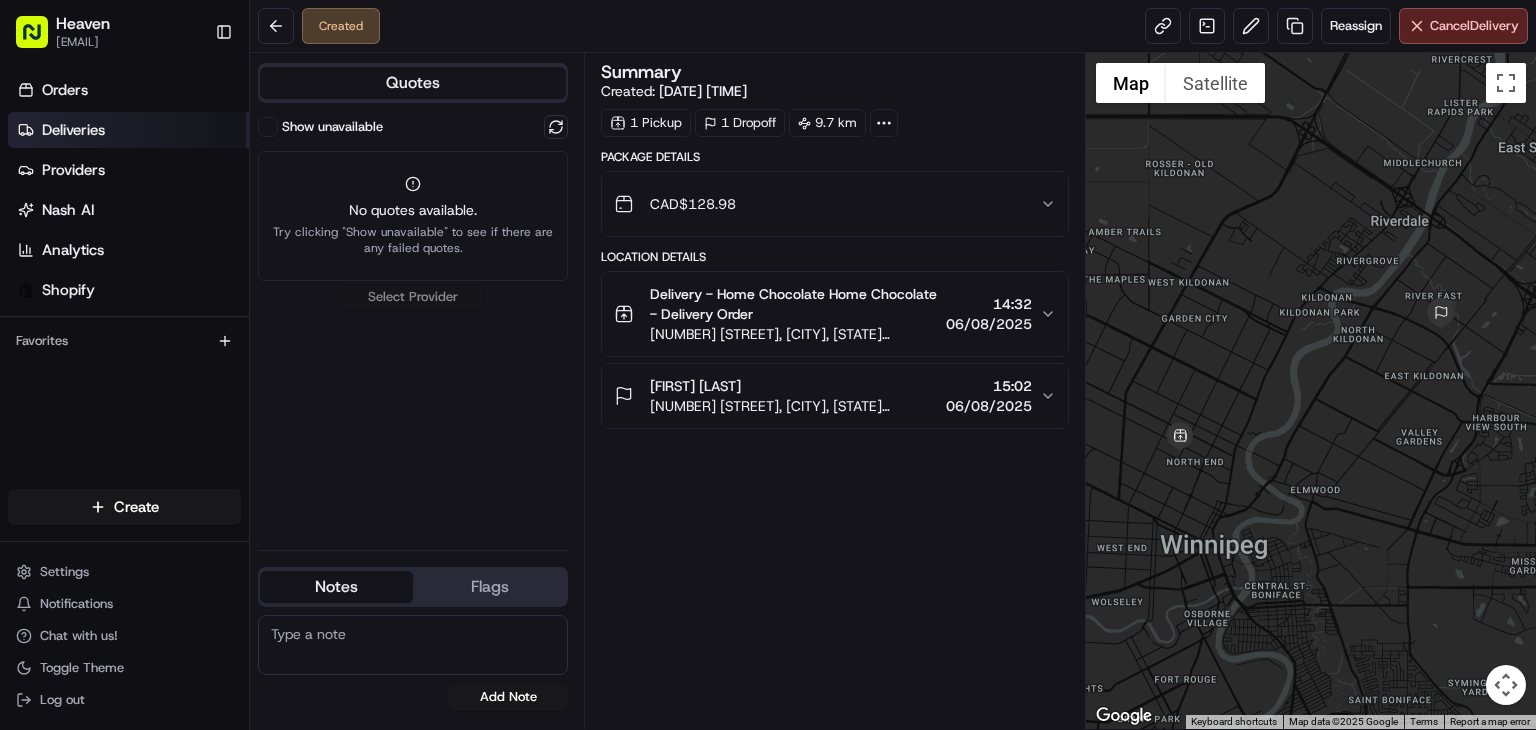 click on "Deliveries" at bounding box center [128, 130] 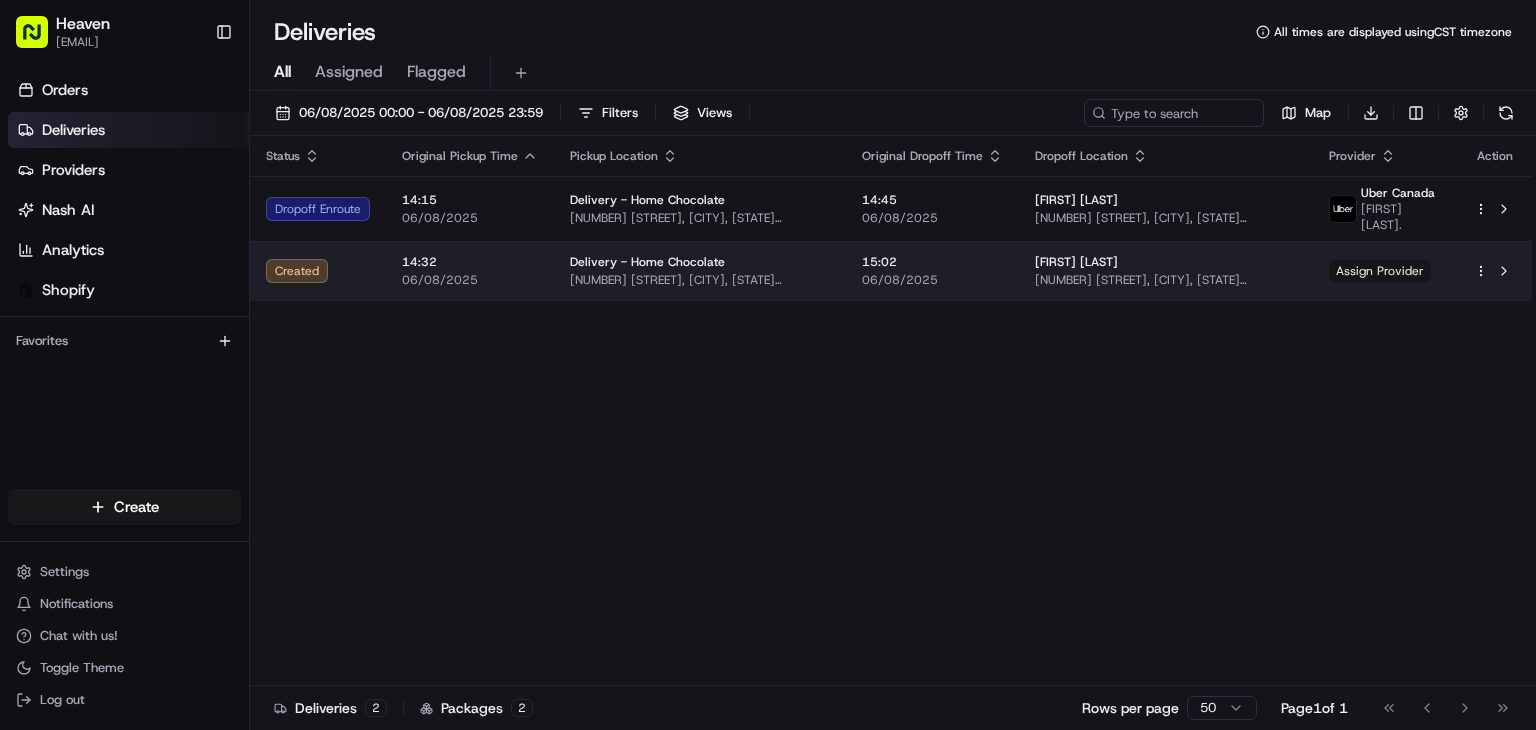 click on "Assign Provider" at bounding box center (1380, 271) 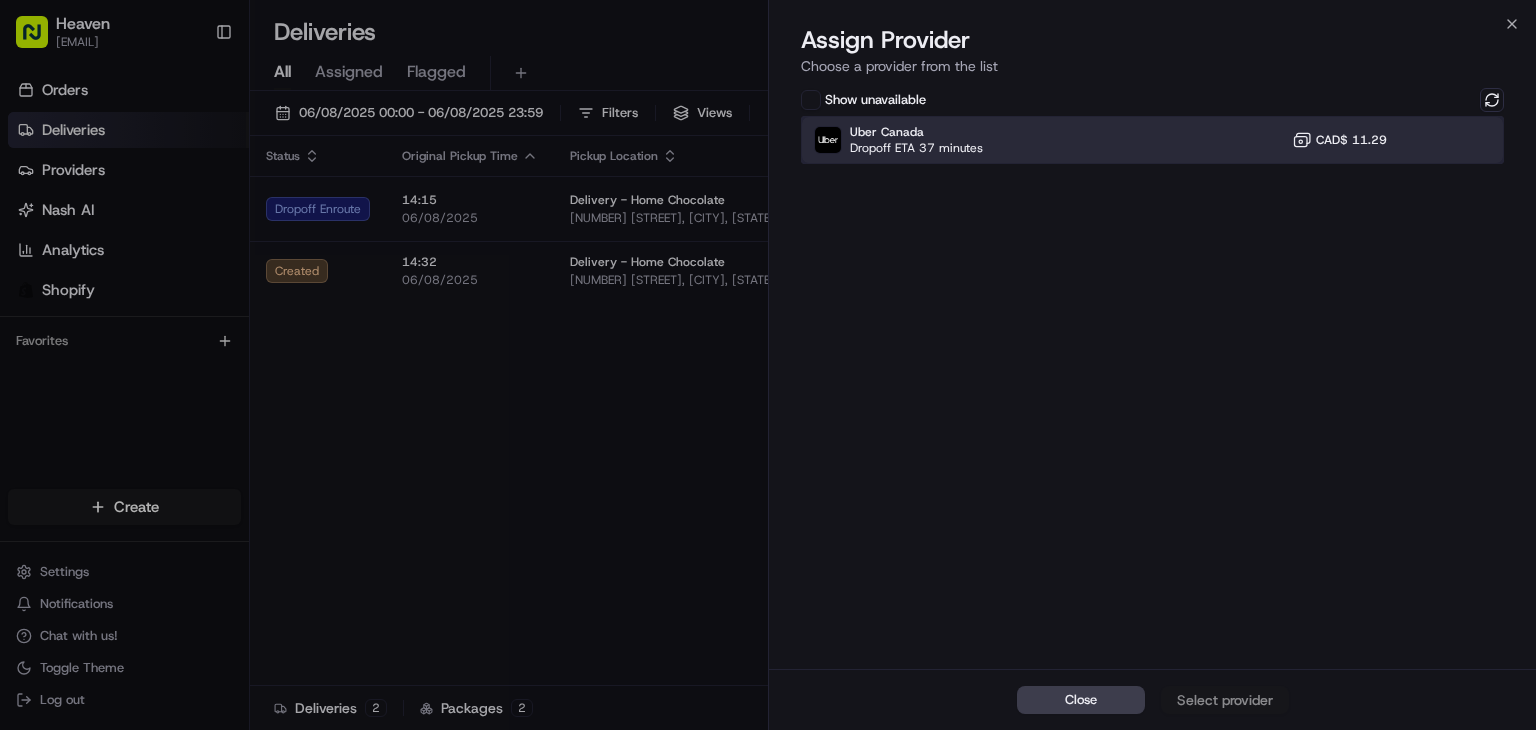 click on "Uber Canada Dropoff ETA 37 minutes CAD$ 11.29" at bounding box center (1152, 140) 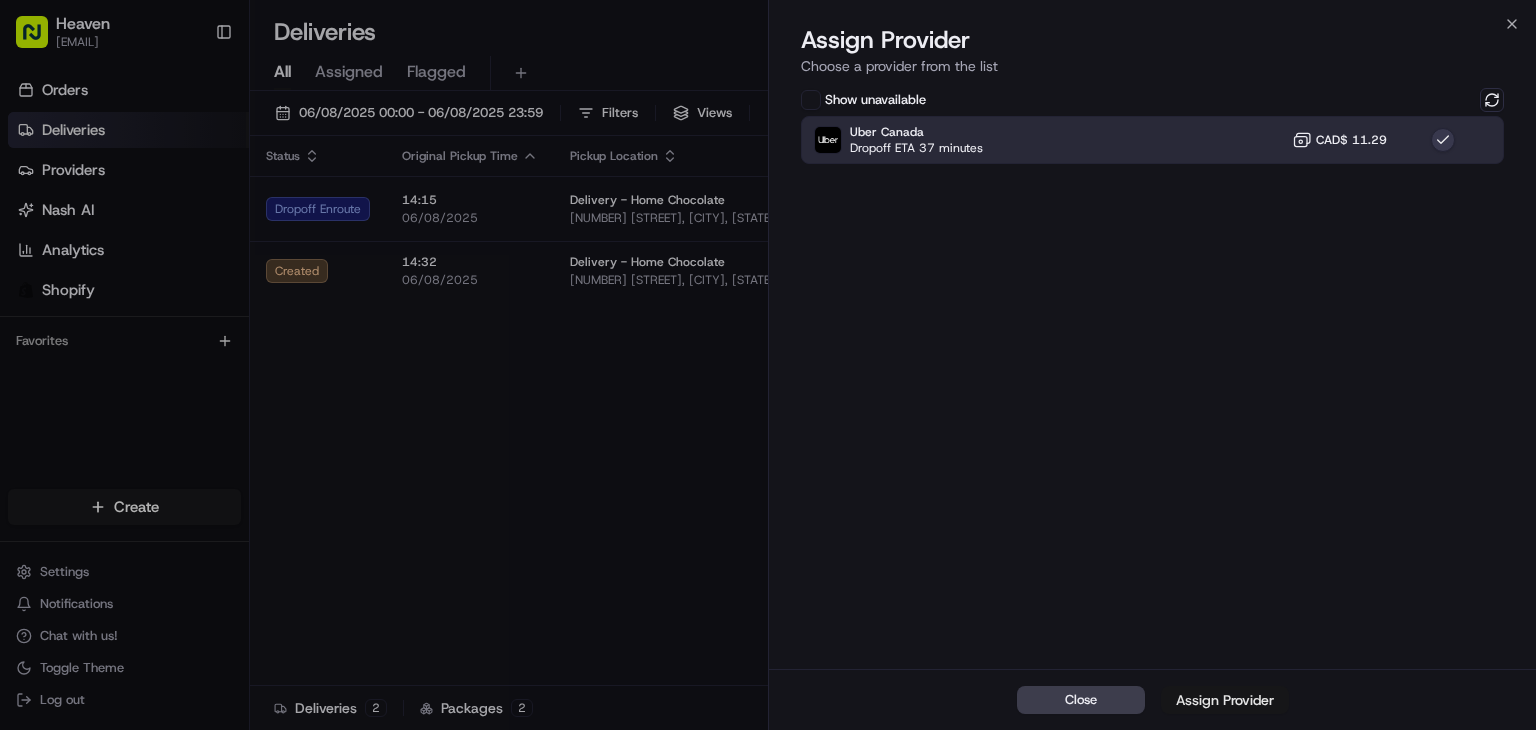 click on "Assign Provider" at bounding box center (1225, 700) 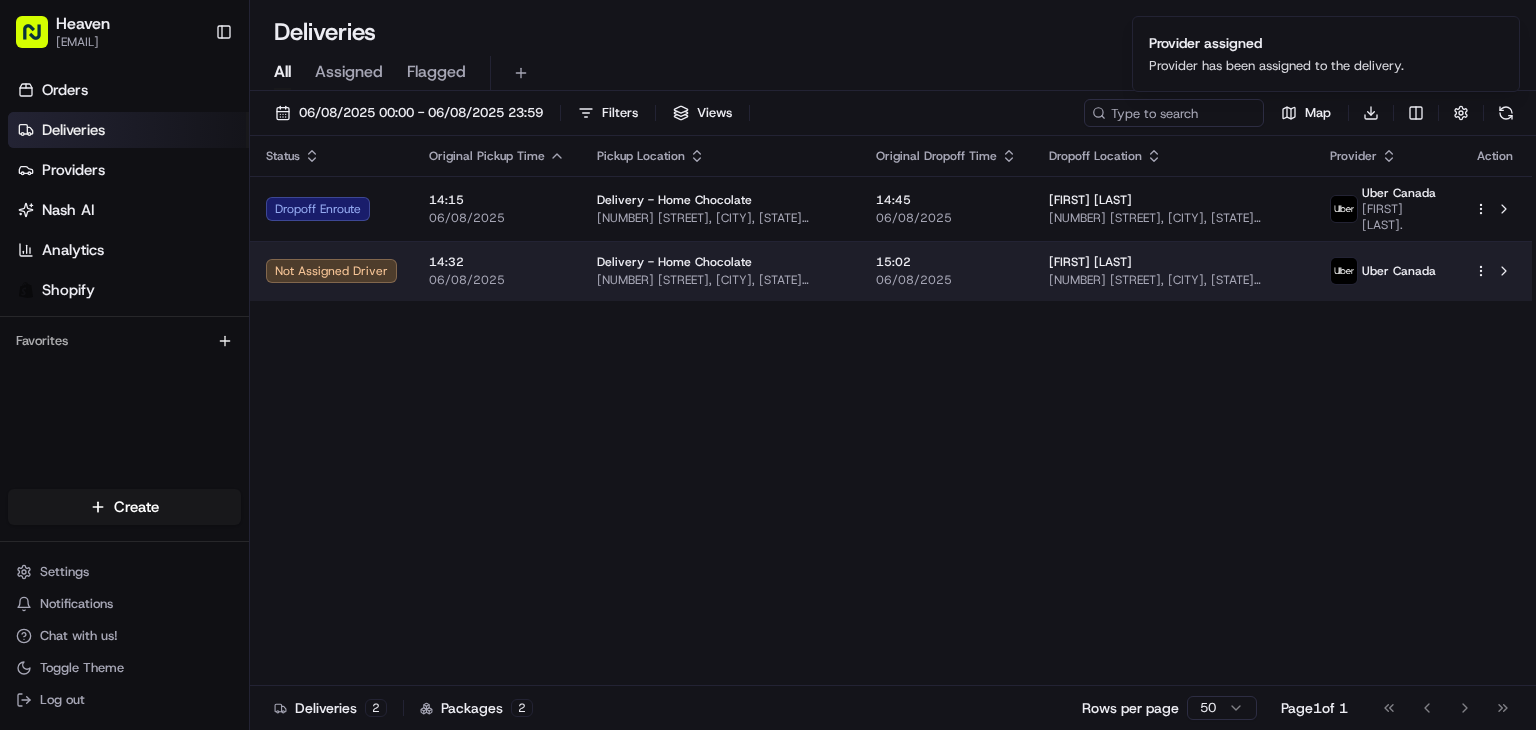 click on "06/08/2025" at bounding box center (946, 280) 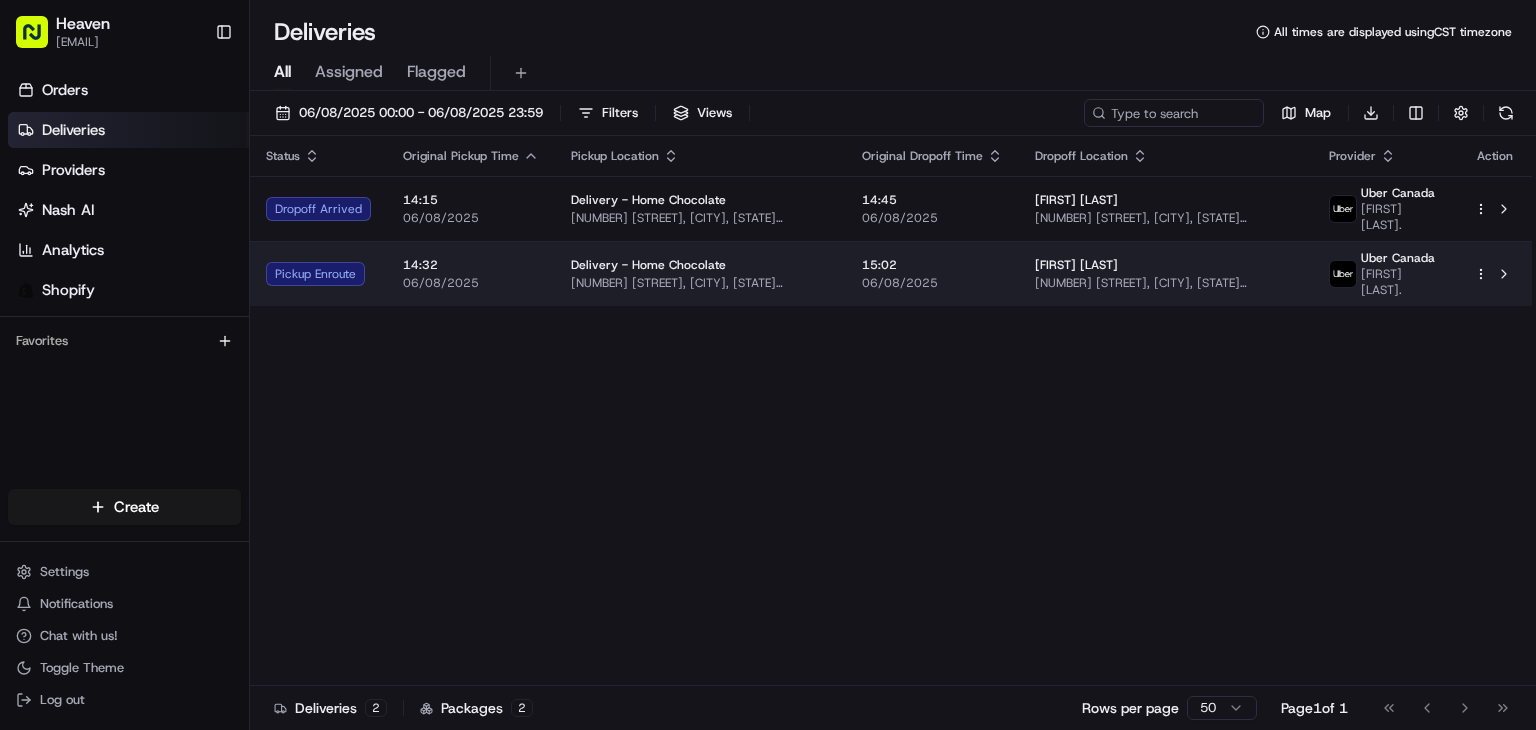 click on "15:02" at bounding box center [932, 265] 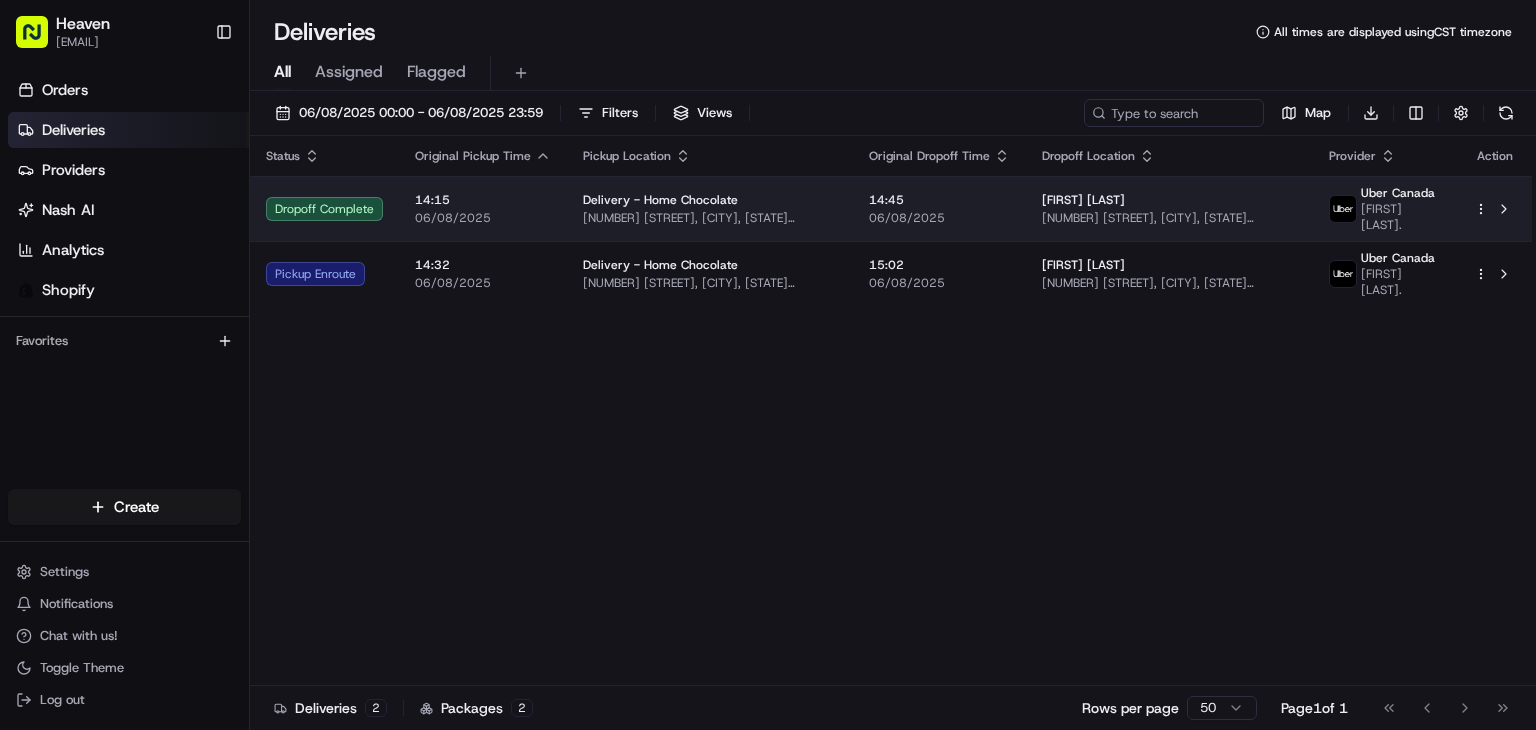 click on "06/08/2025" at bounding box center (939, 218) 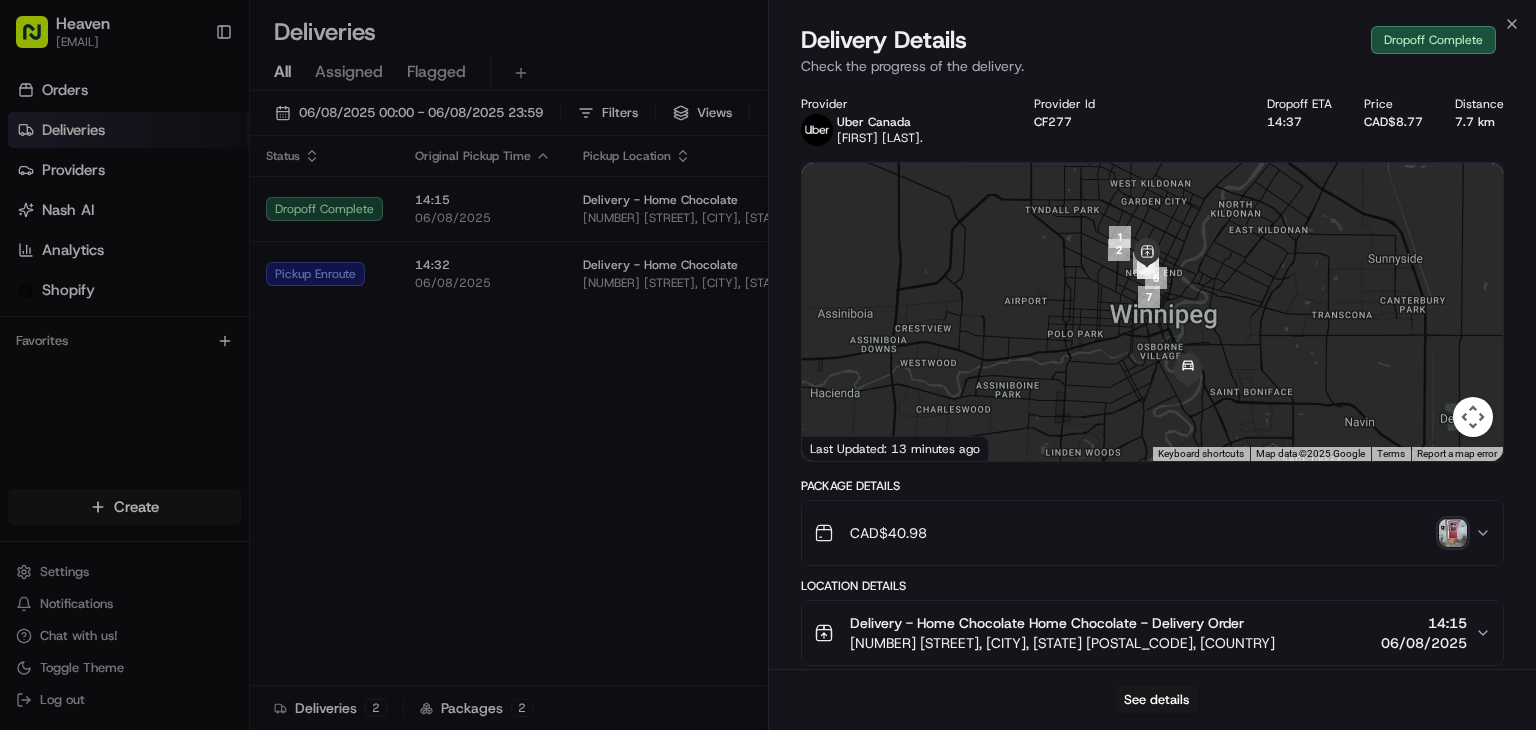 click at bounding box center (1453, 533) 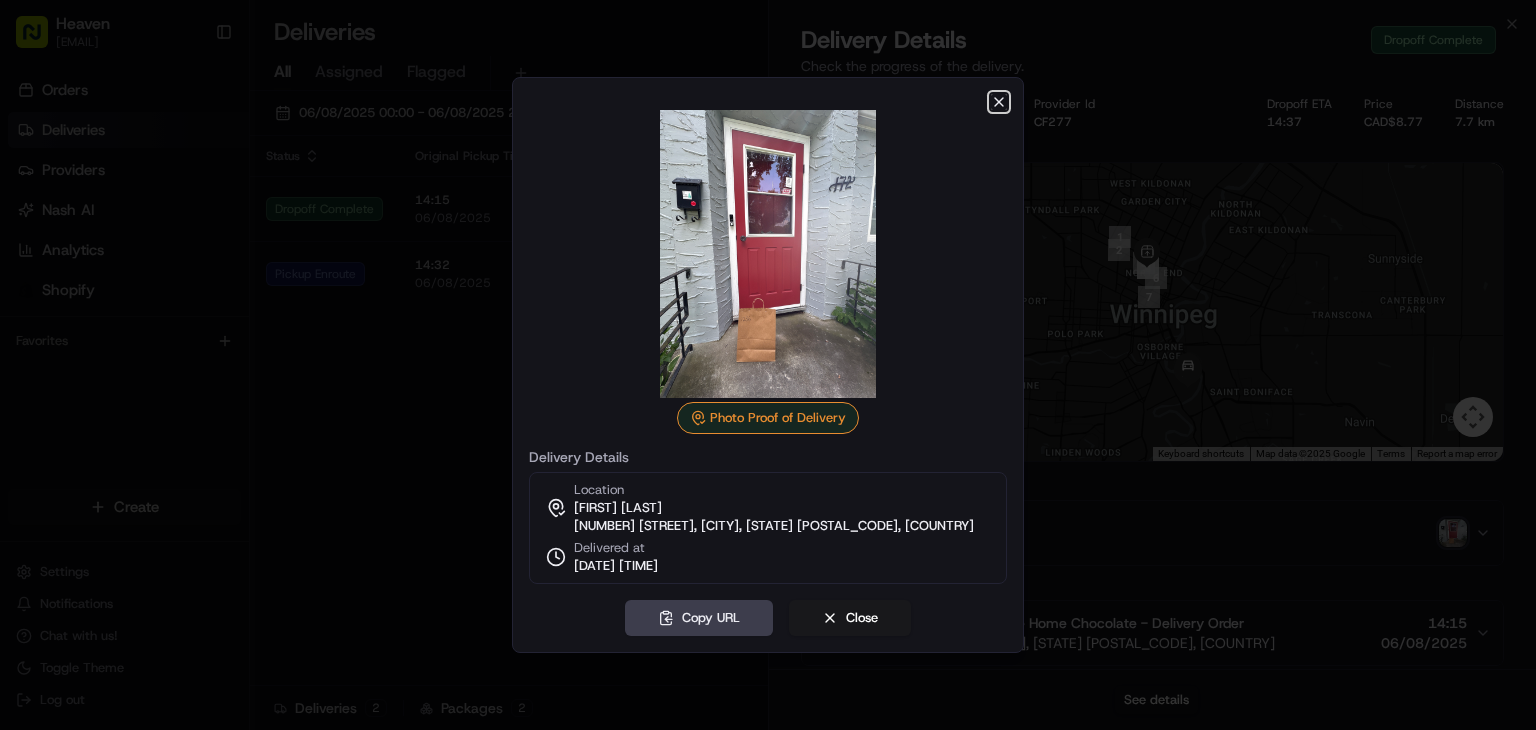 click 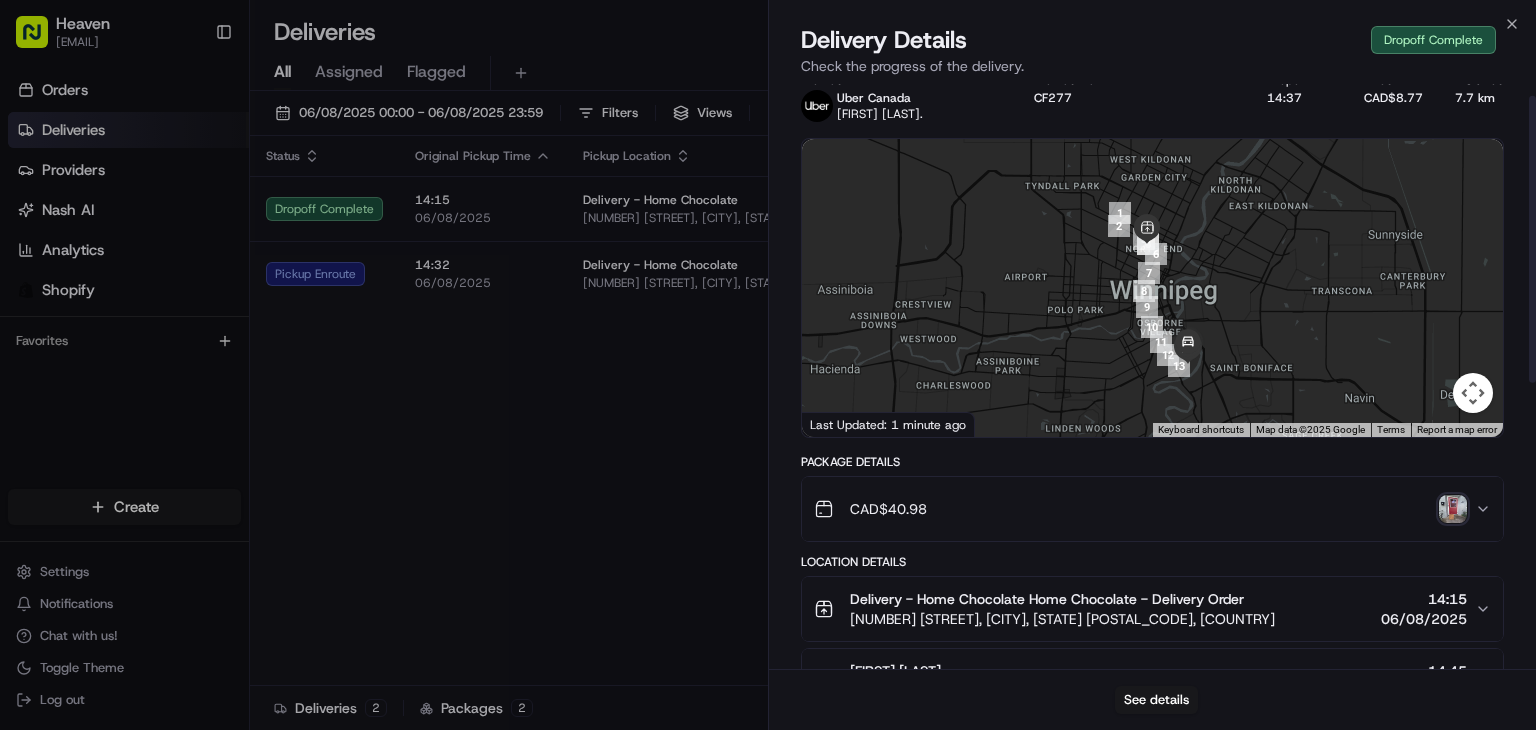 scroll, scrollTop: 0, scrollLeft: 0, axis: both 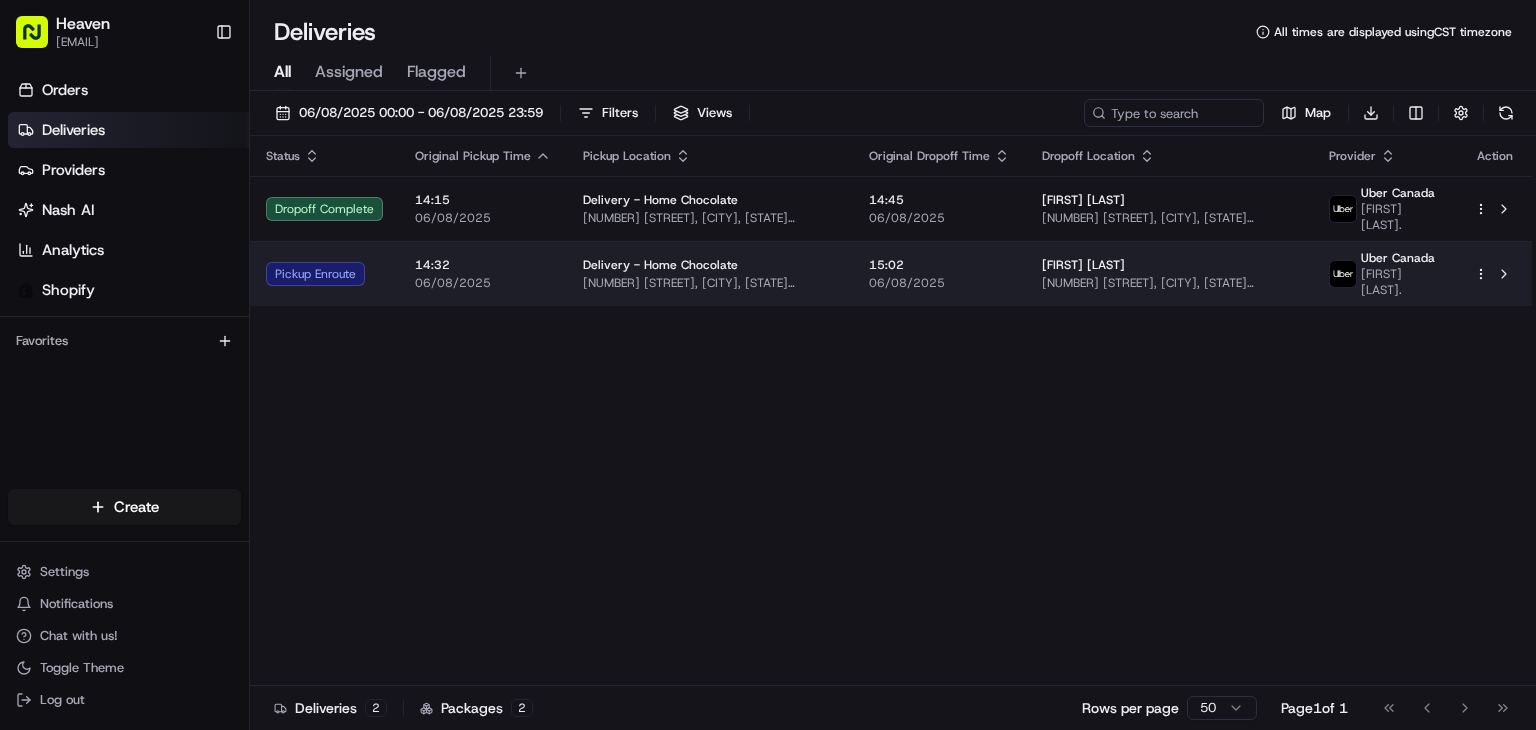 click on "06/08/2025" at bounding box center (939, 283) 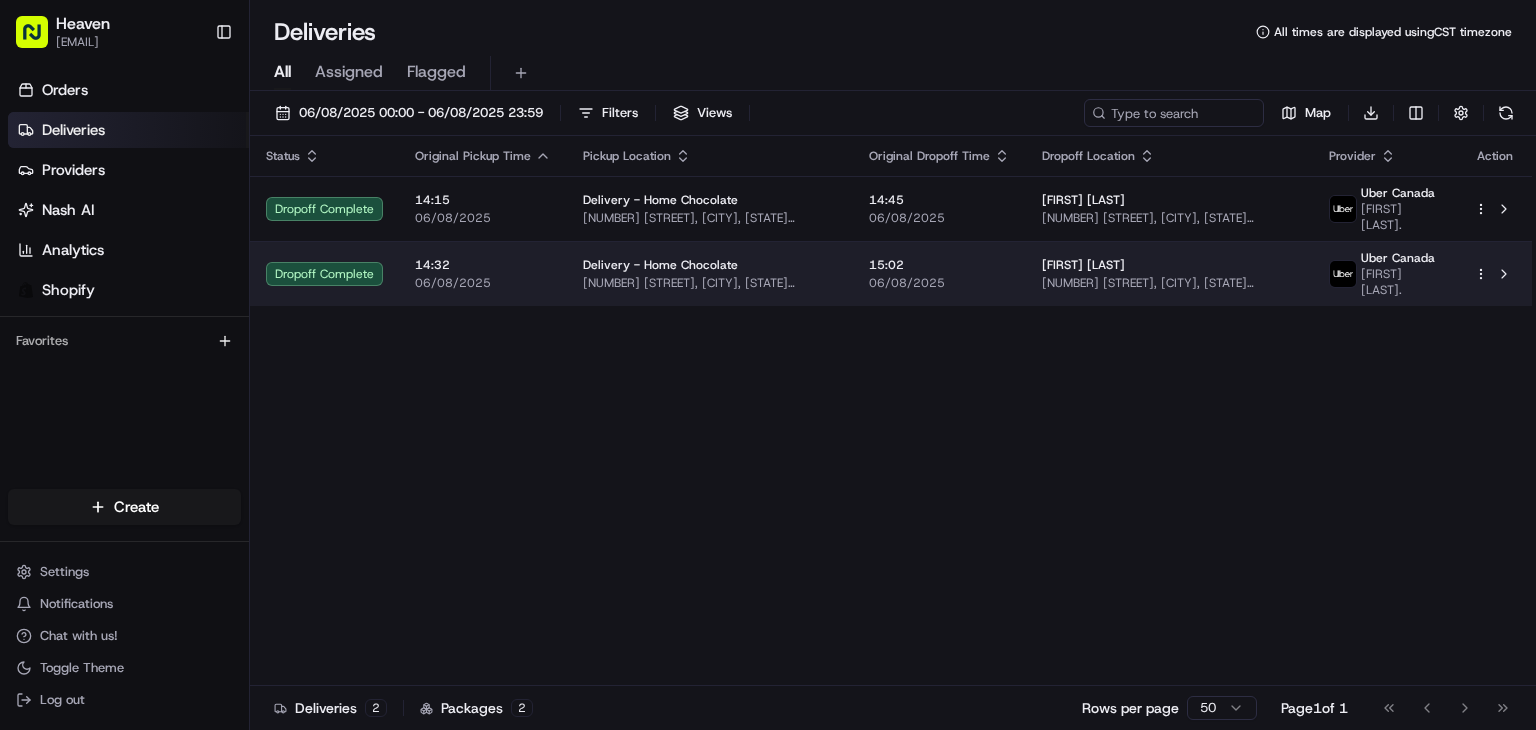 click on "[NUMBER] [STREET], [CITY], [STATE] [POSTAL_CODE], [COUNTRY]" at bounding box center (1170, 283) 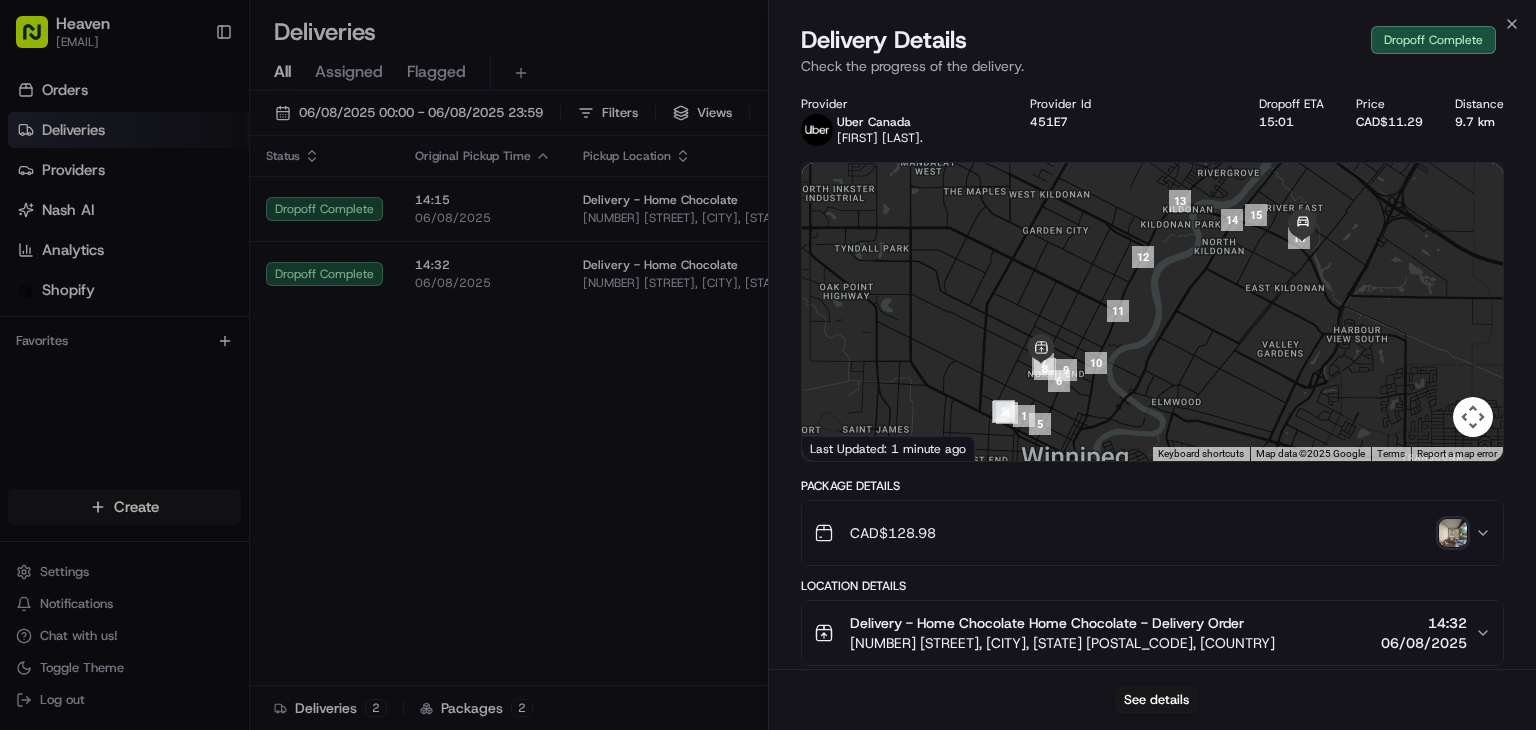 click at bounding box center [1453, 533] 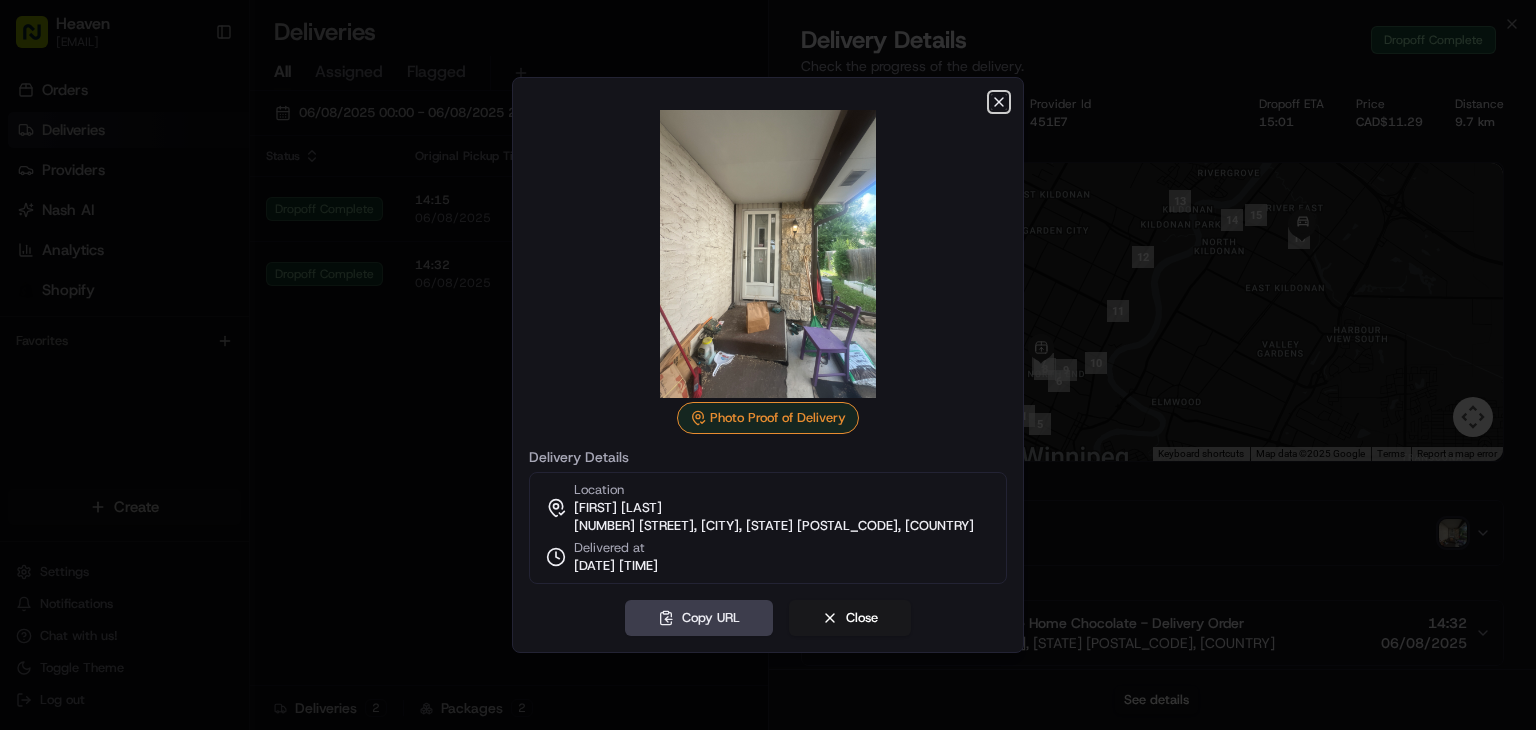 click 